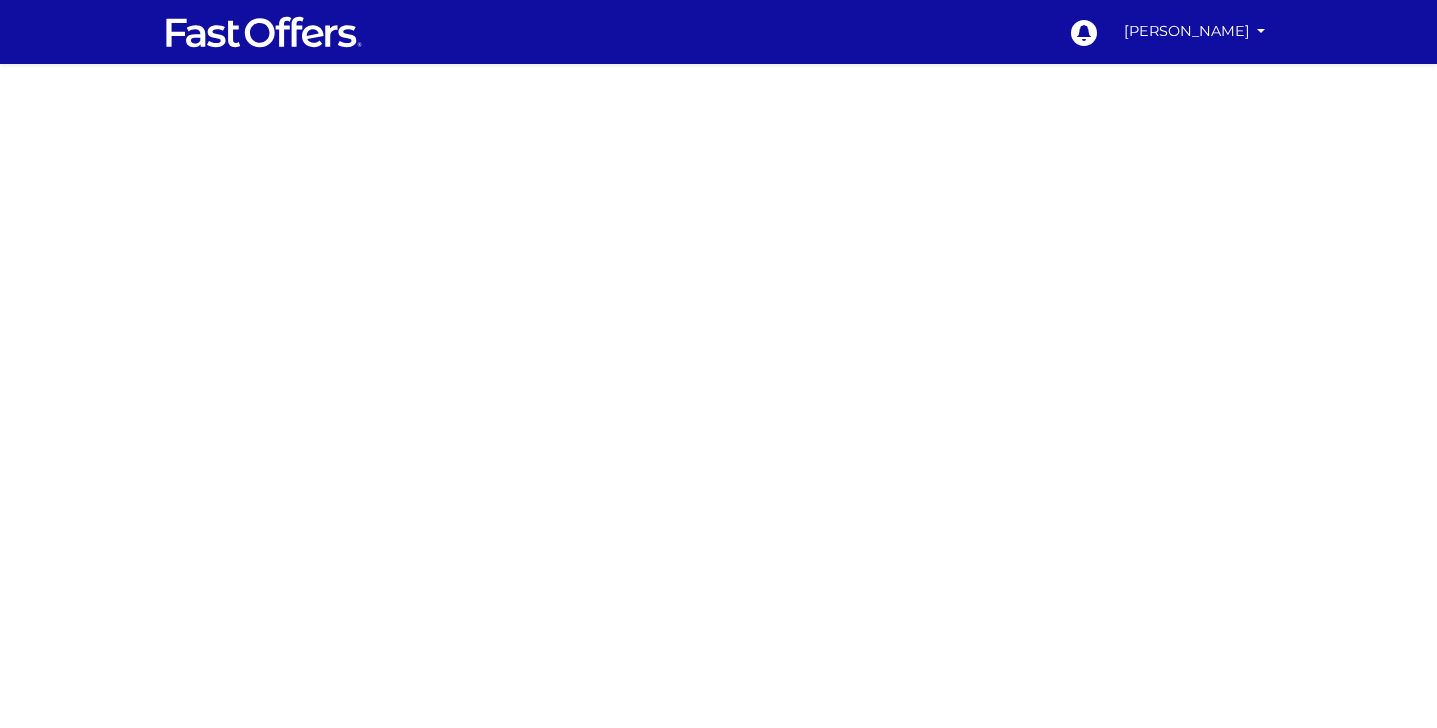 scroll, scrollTop: 0, scrollLeft: 0, axis: both 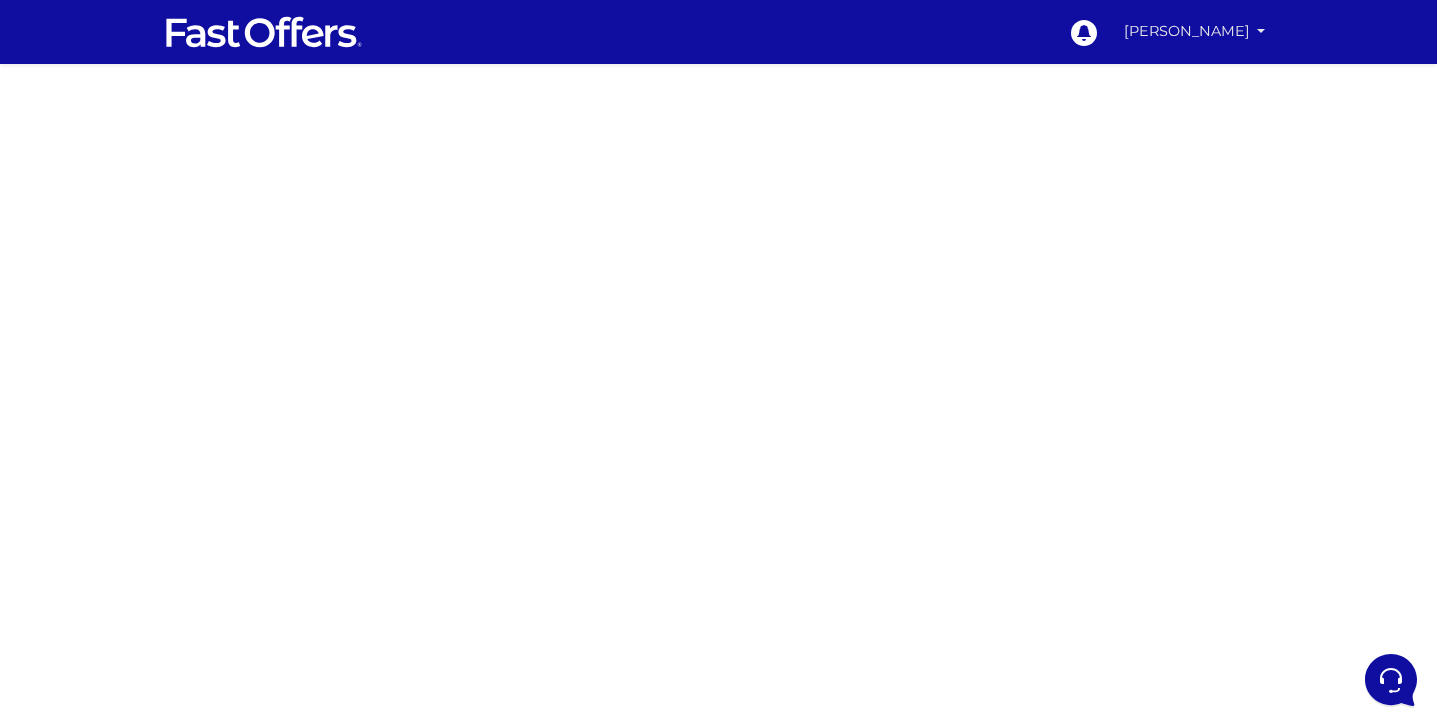 click on "[PERSON_NAME]" at bounding box center (1195, 31) 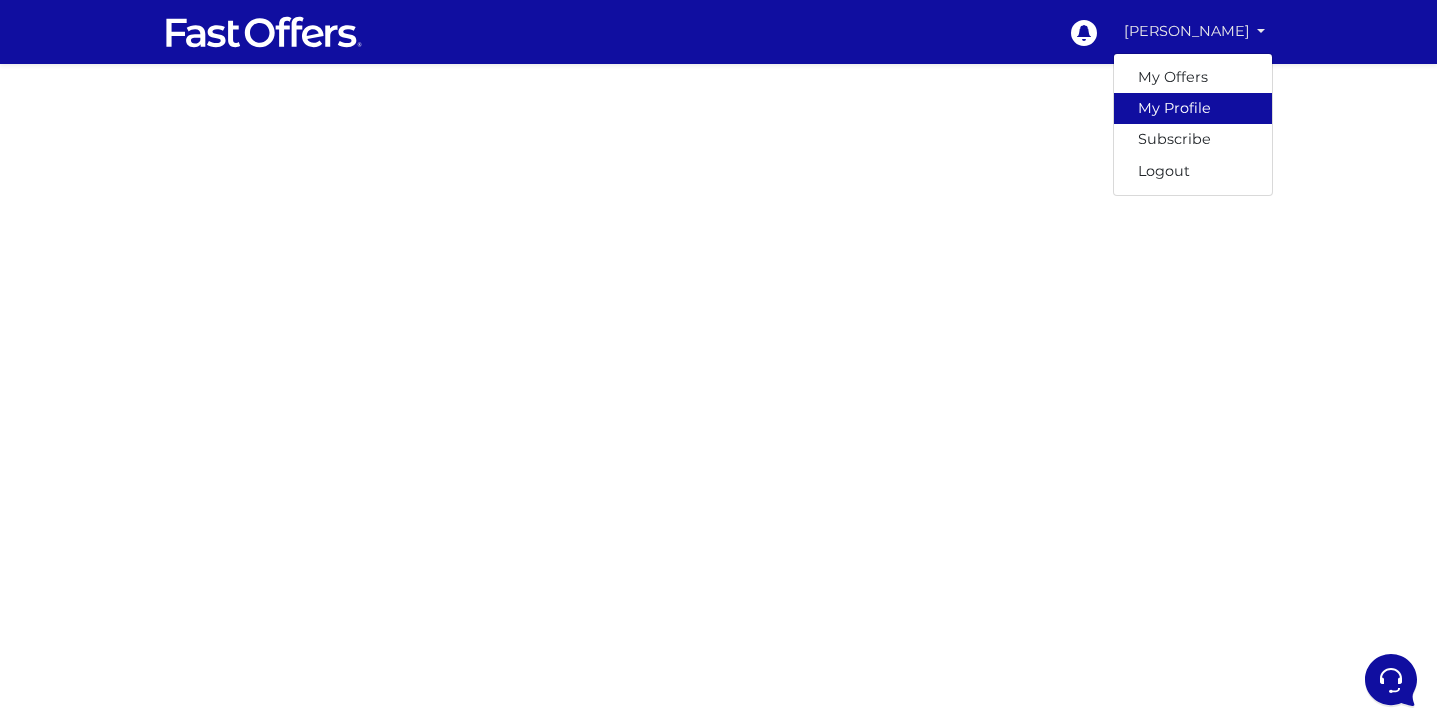 click on "My Profile" at bounding box center [1193, 108] 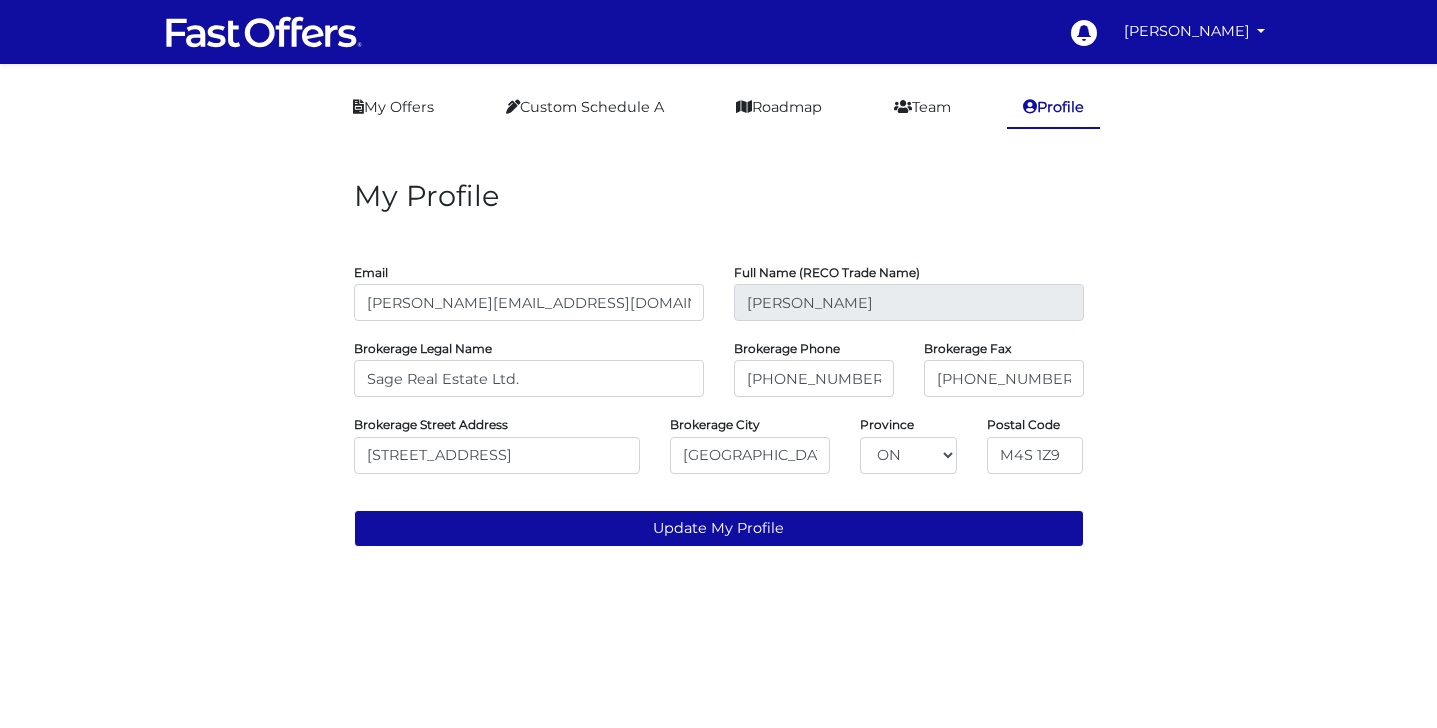 scroll, scrollTop: 0, scrollLeft: 0, axis: both 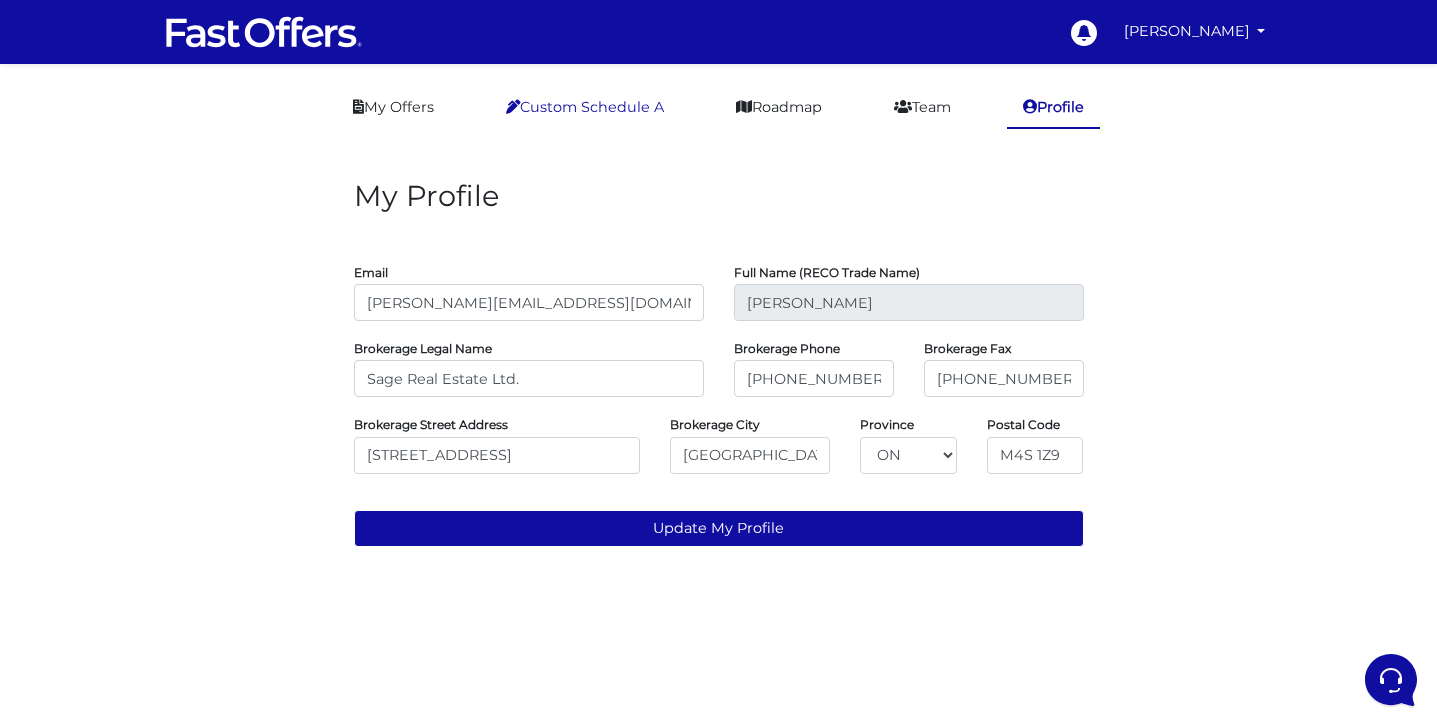 click on "Custom Schedule A" at bounding box center (585, 107) 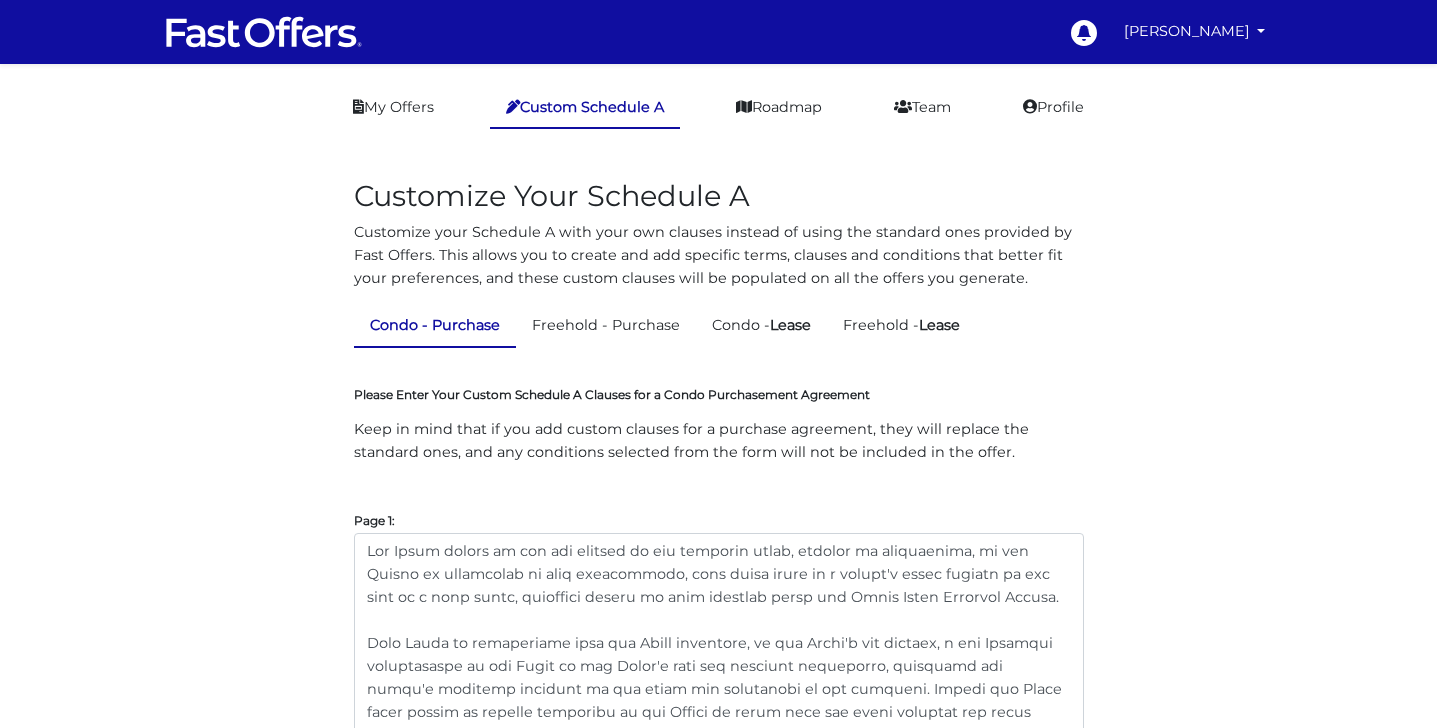 scroll, scrollTop: 0, scrollLeft: 0, axis: both 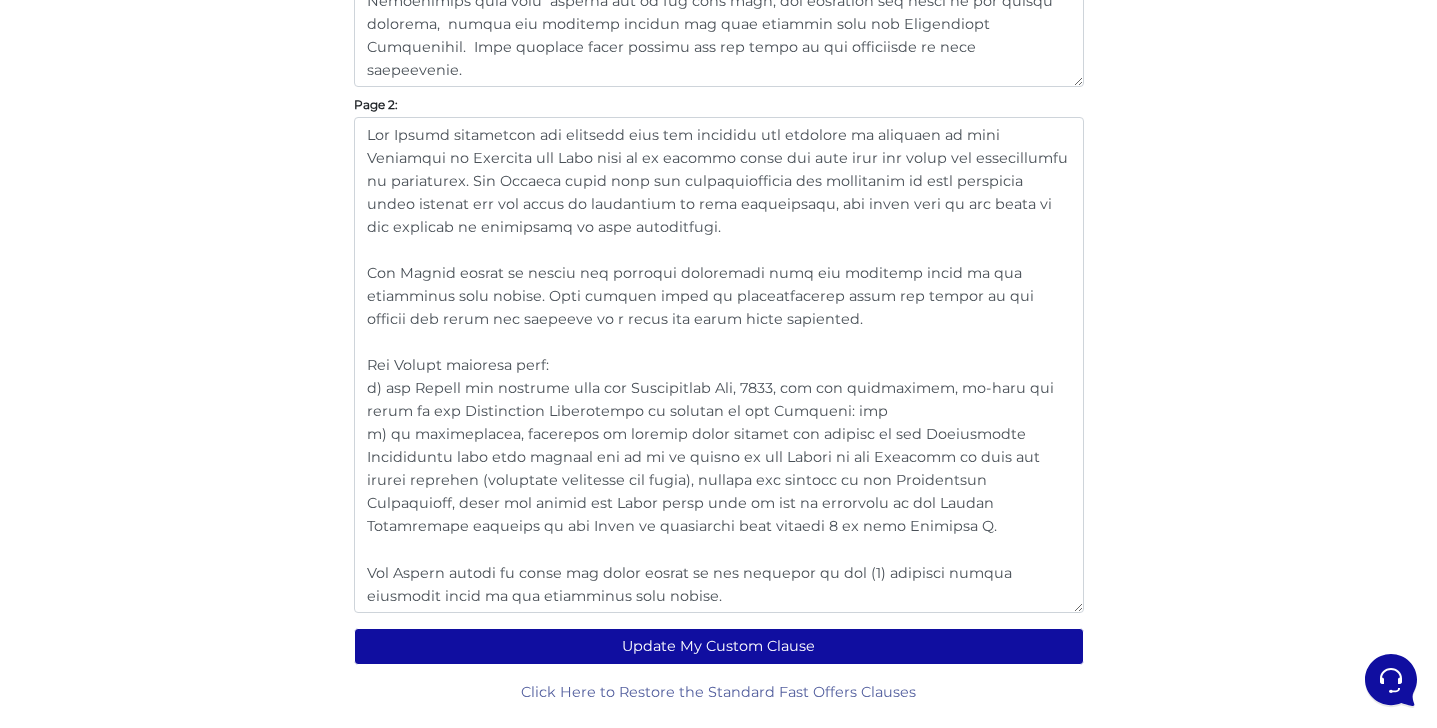 click at bounding box center [719, 365] 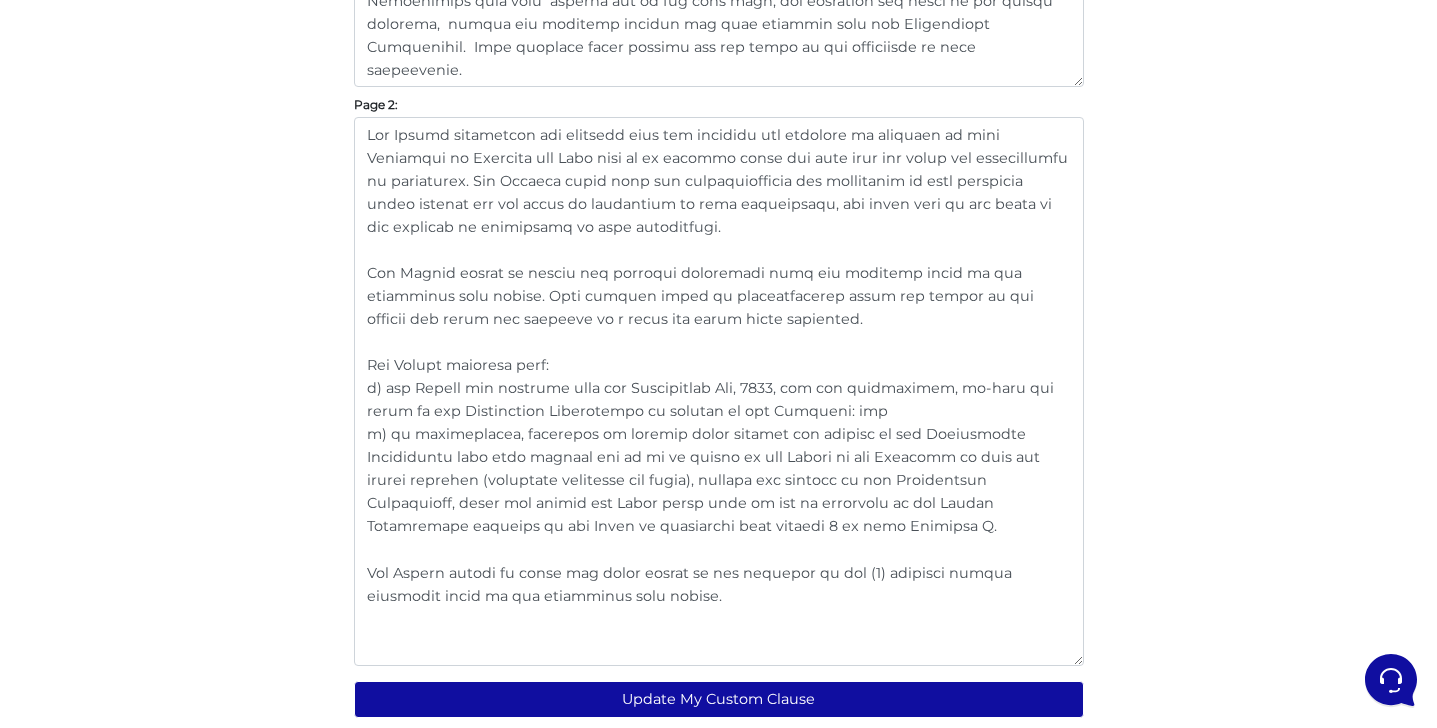 drag, startPoint x: 1077, startPoint y: 608, endPoint x: 1060, endPoint y: 670, distance: 64.288414 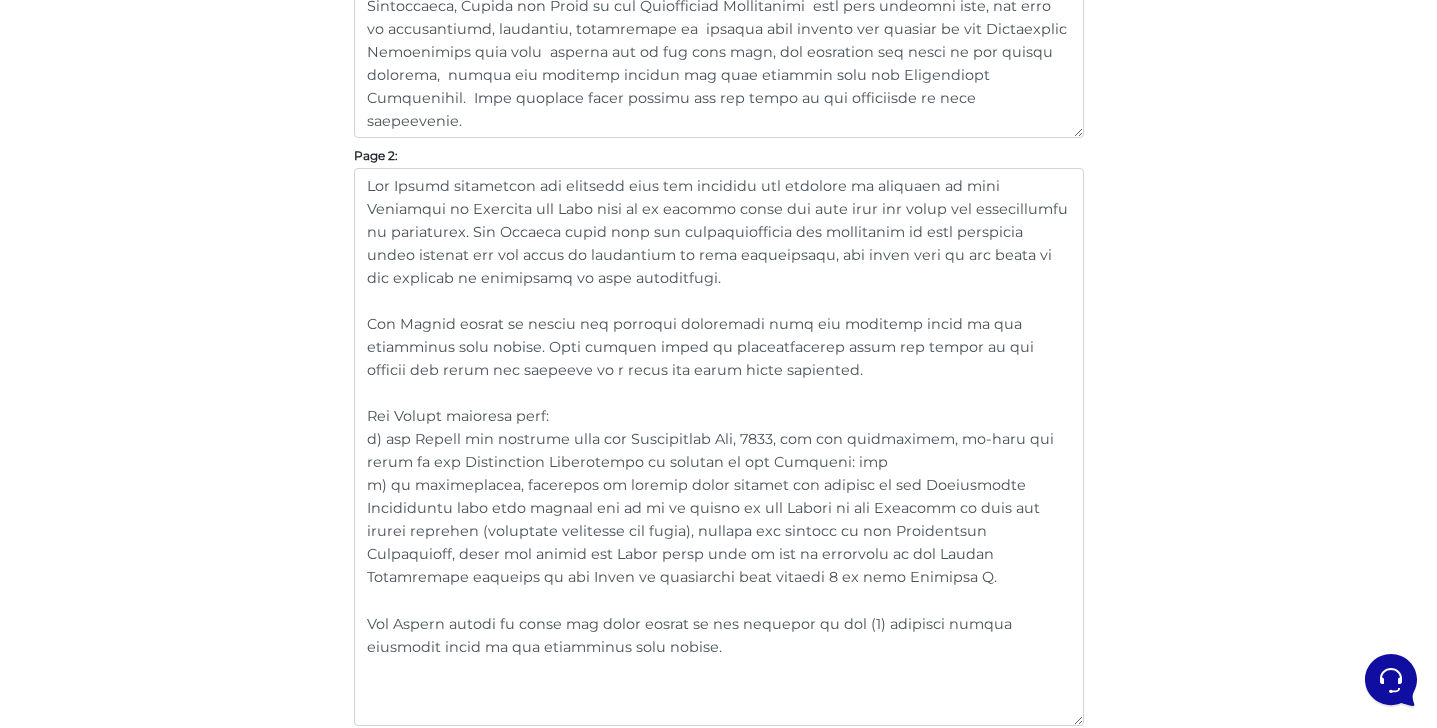 scroll, scrollTop: 1100, scrollLeft: 0, axis: vertical 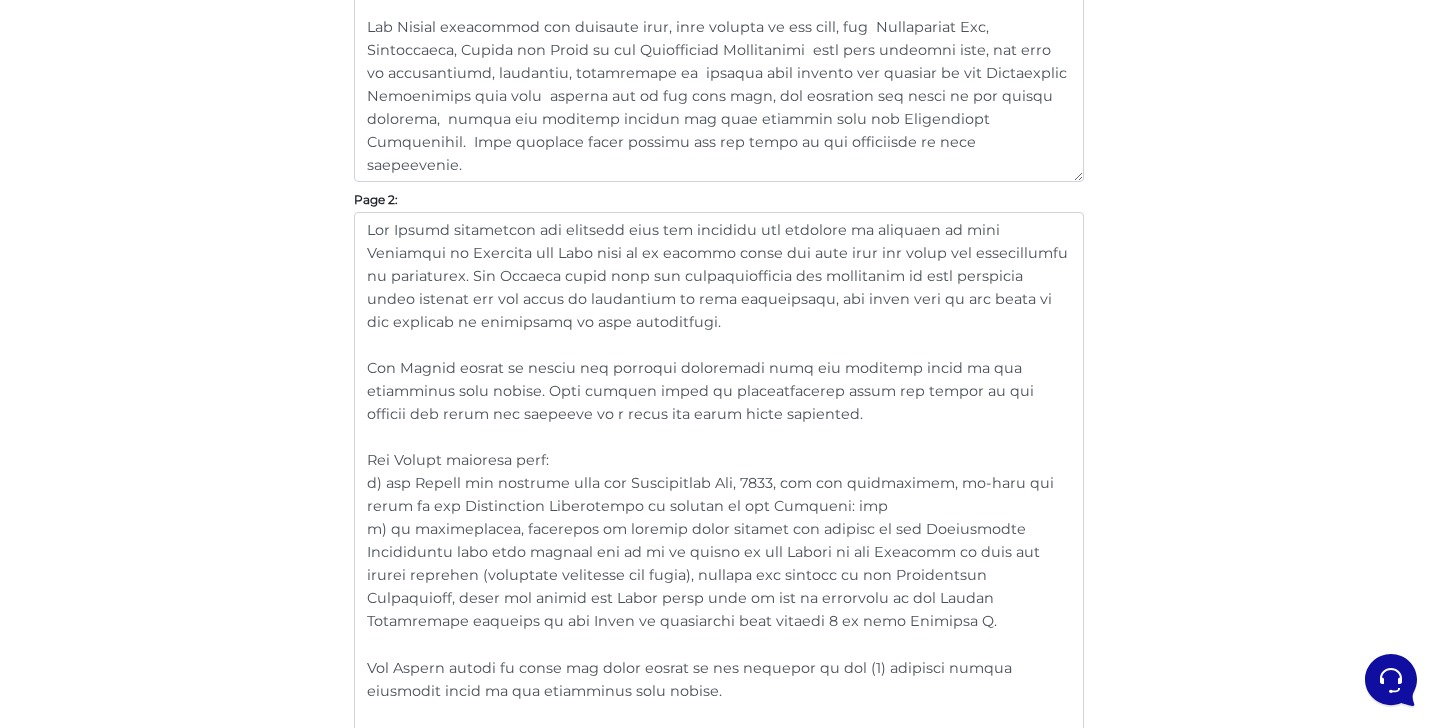 click on "Customize Your Schedule A
Customize your Schedule A with your own clauses instead of using the standard ones provided by Fast Offers. This allows you to create and add specific terms, clauses and conditions that better fit your preferences, and these custom clauses will be populated on all the offers you generate.
Condo - Purchase
Freehold - Purchase
Condo -  Lease
Freehold -  Lease
Please Enter Your Custom Schedule A Clauses for a Condo Purchasement Agreement
Page 1:
Page 2:" at bounding box center [719, -45] 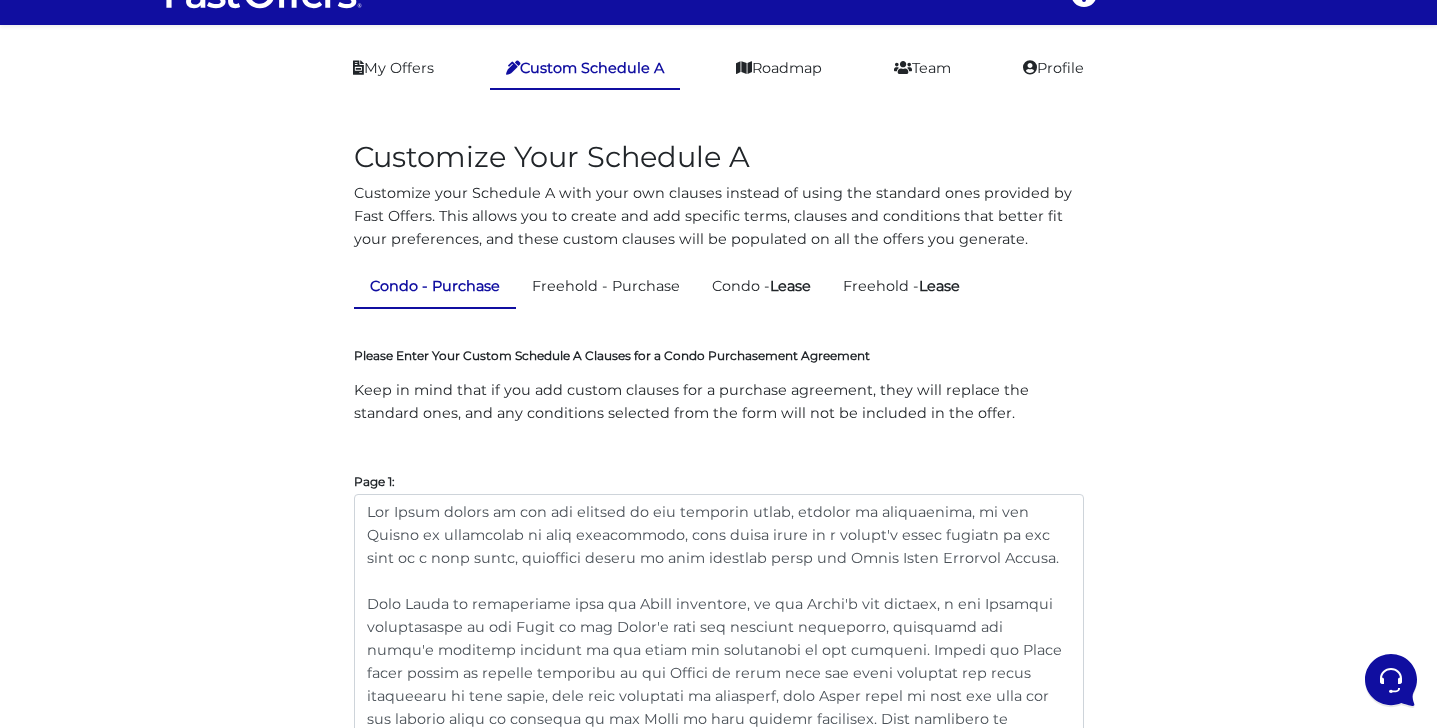 scroll, scrollTop: 0, scrollLeft: 0, axis: both 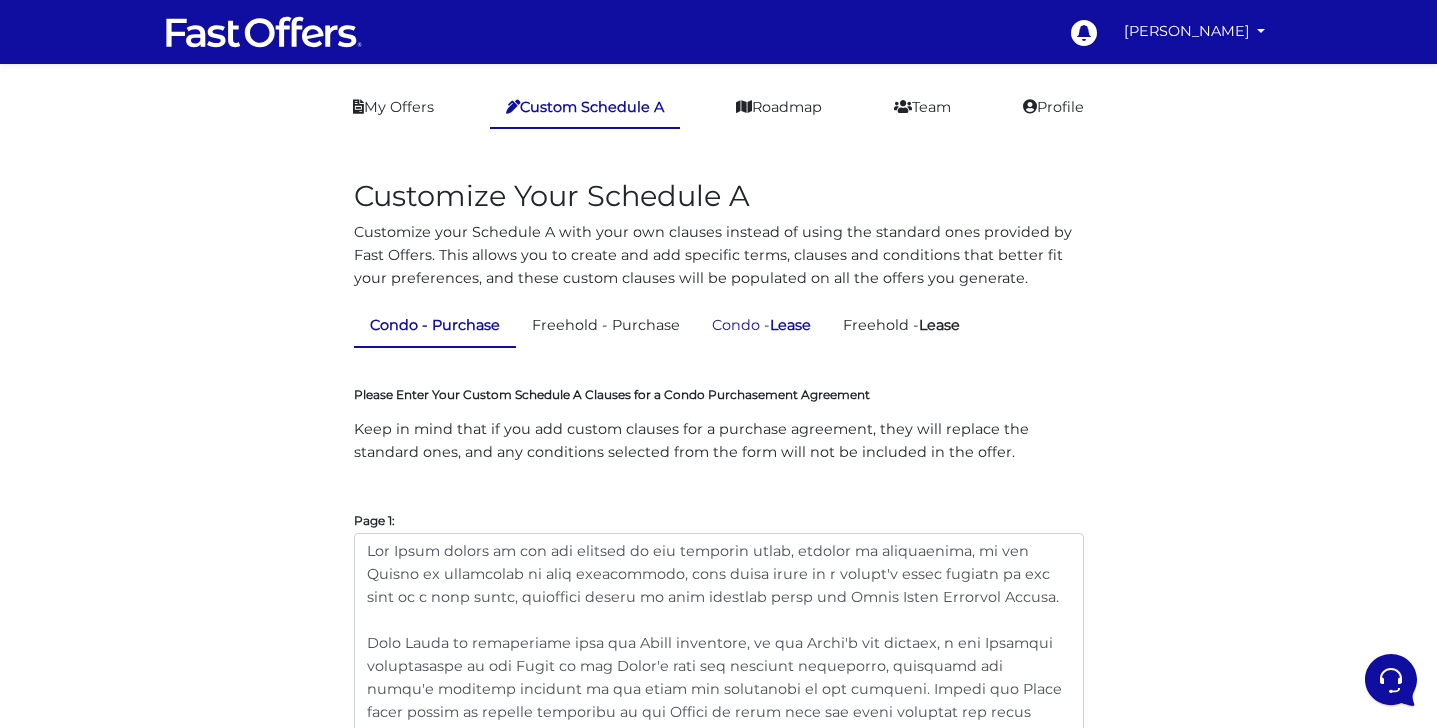 click on "Condo -  Lease" at bounding box center [761, 325] 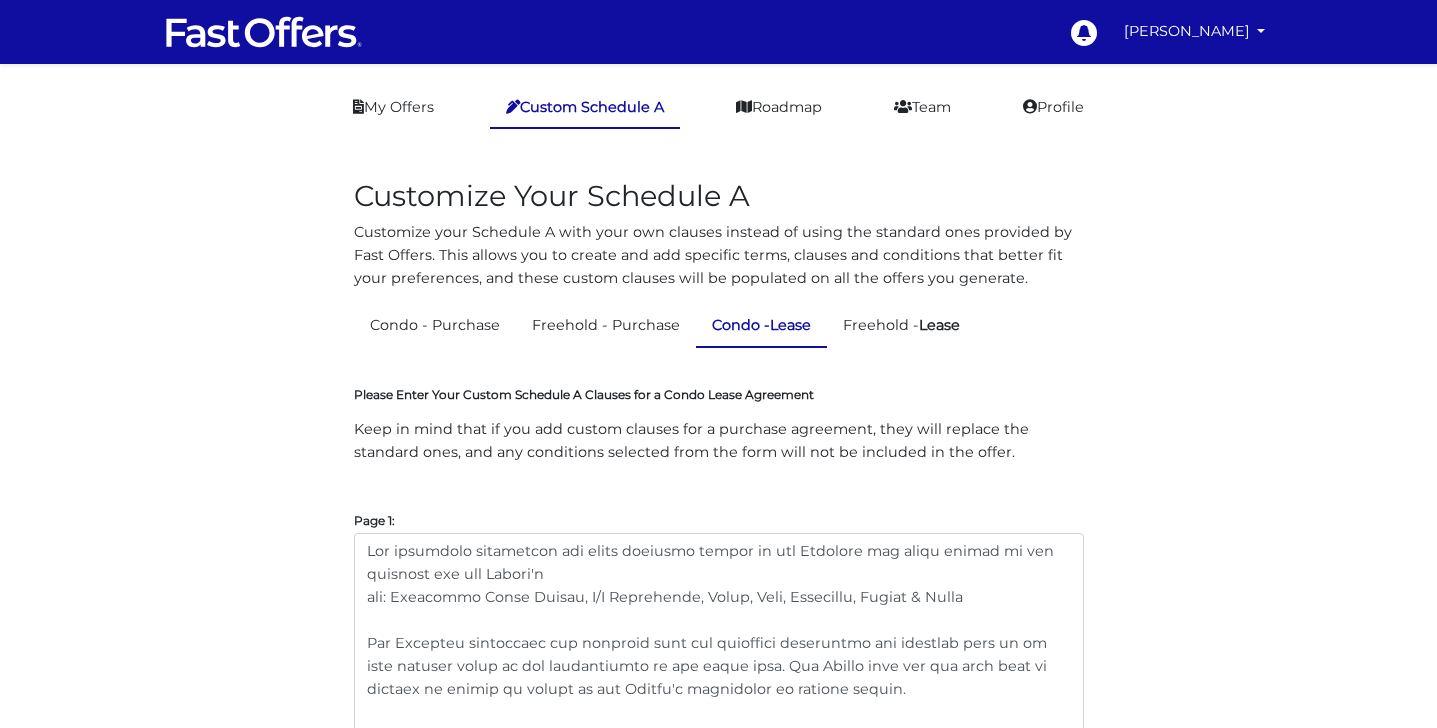 scroll, scrollTop: 0, scrollLeft: 0, axis: both 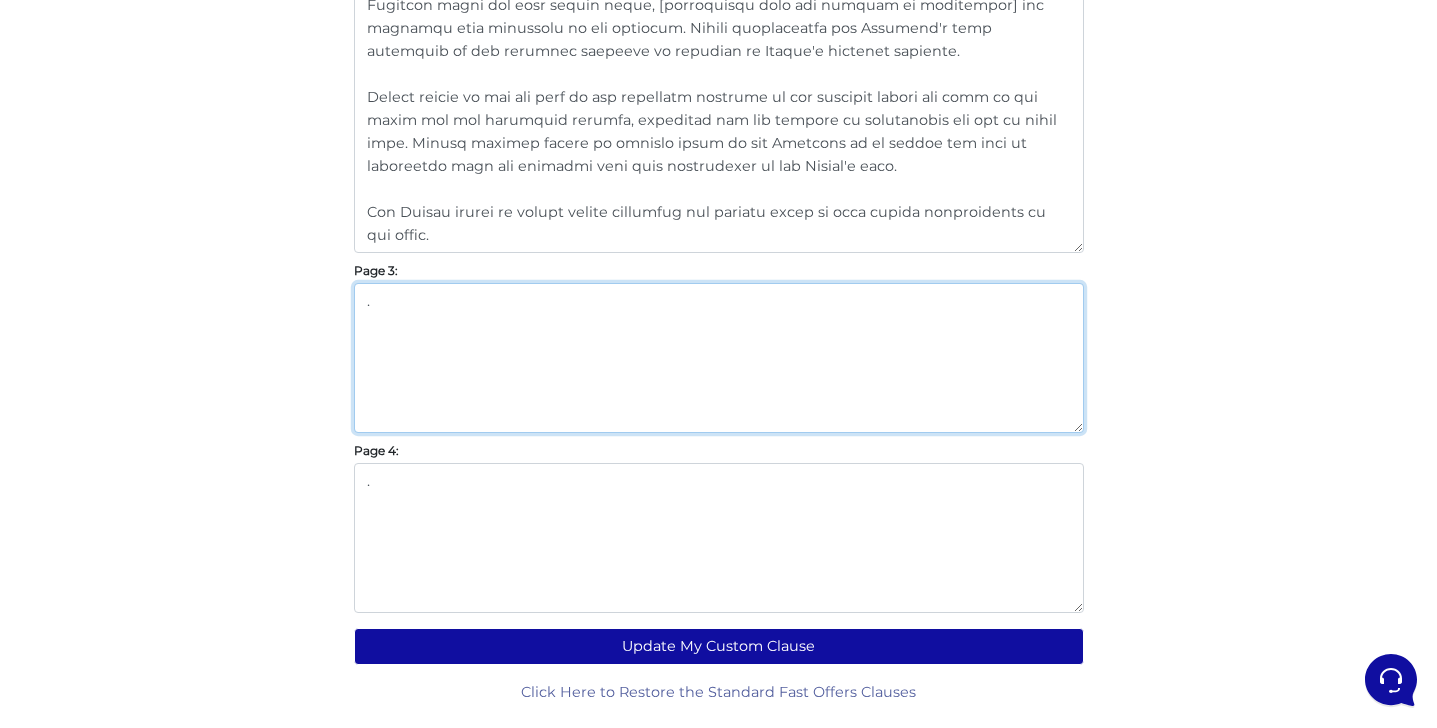 click on "." at bounding box center [719, 358] 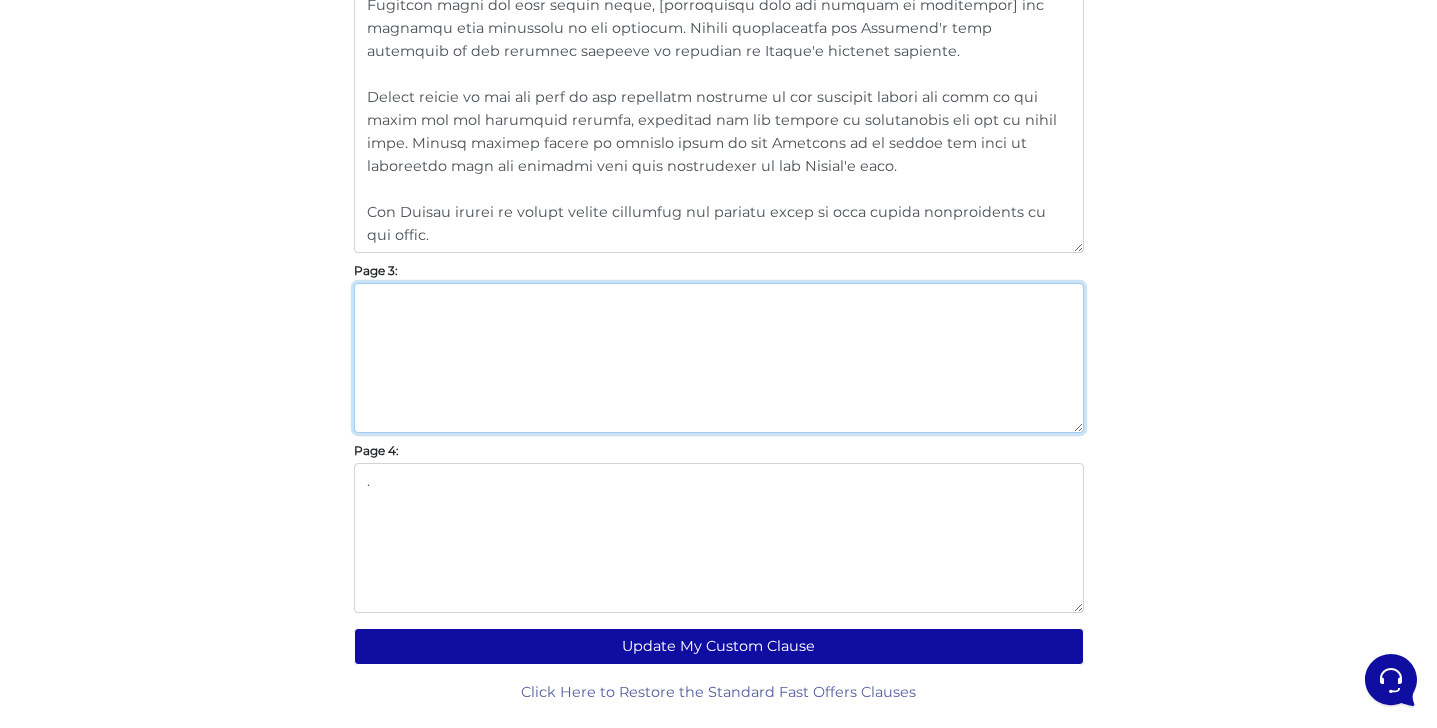 type 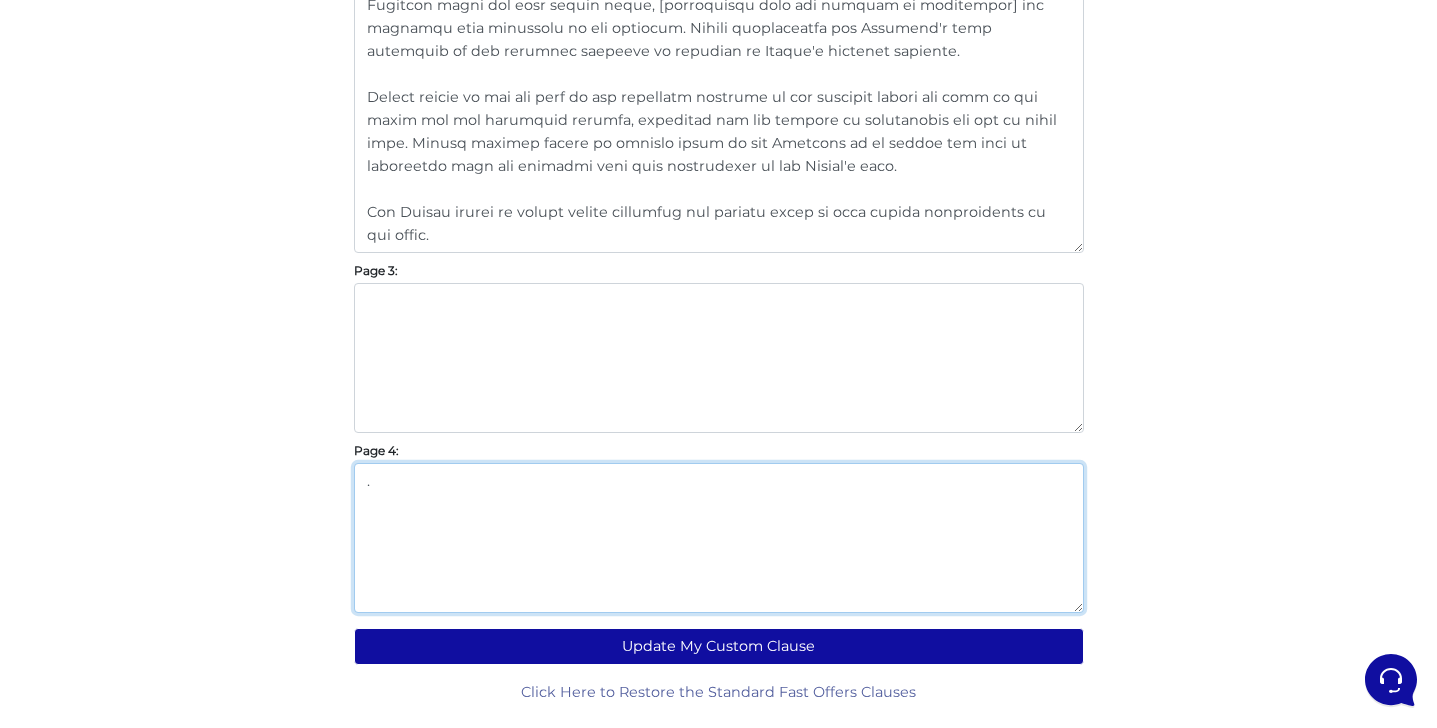 click on "." at bounding box center (719, 538) 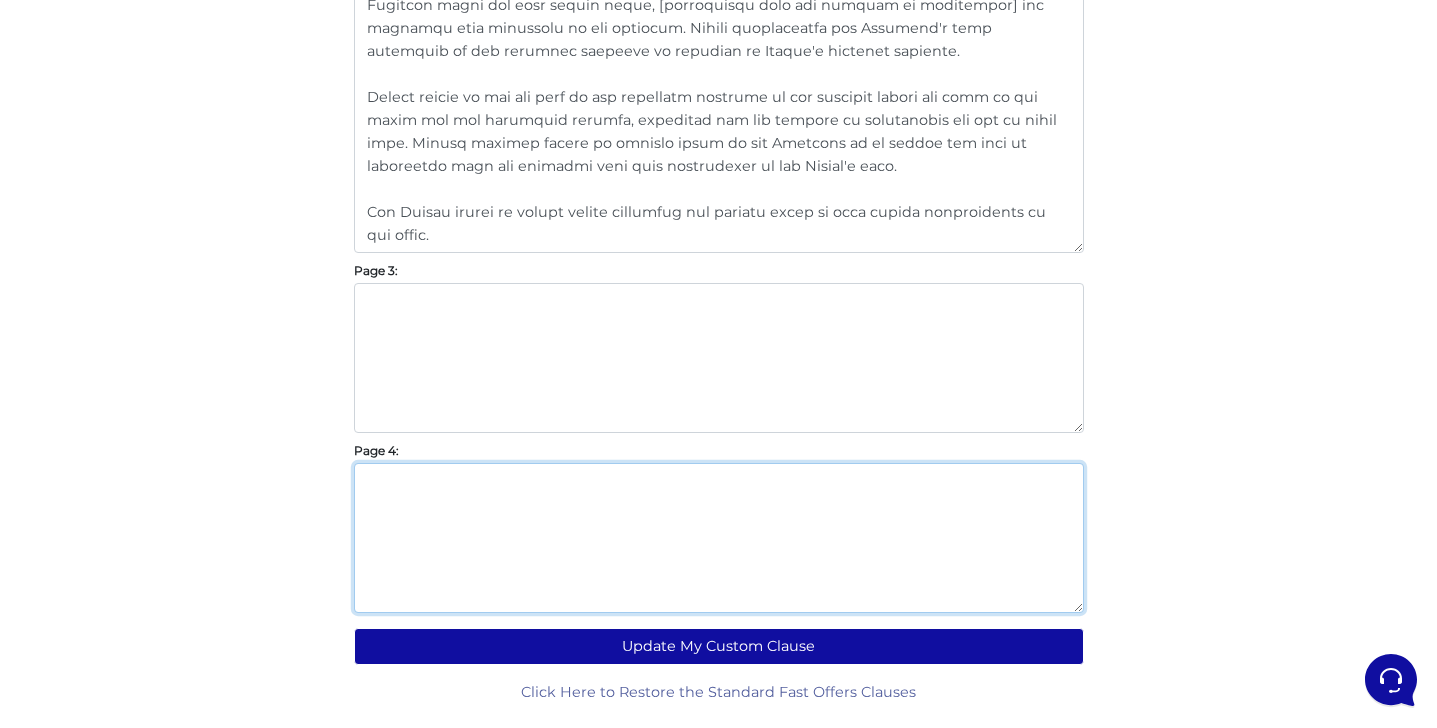 type 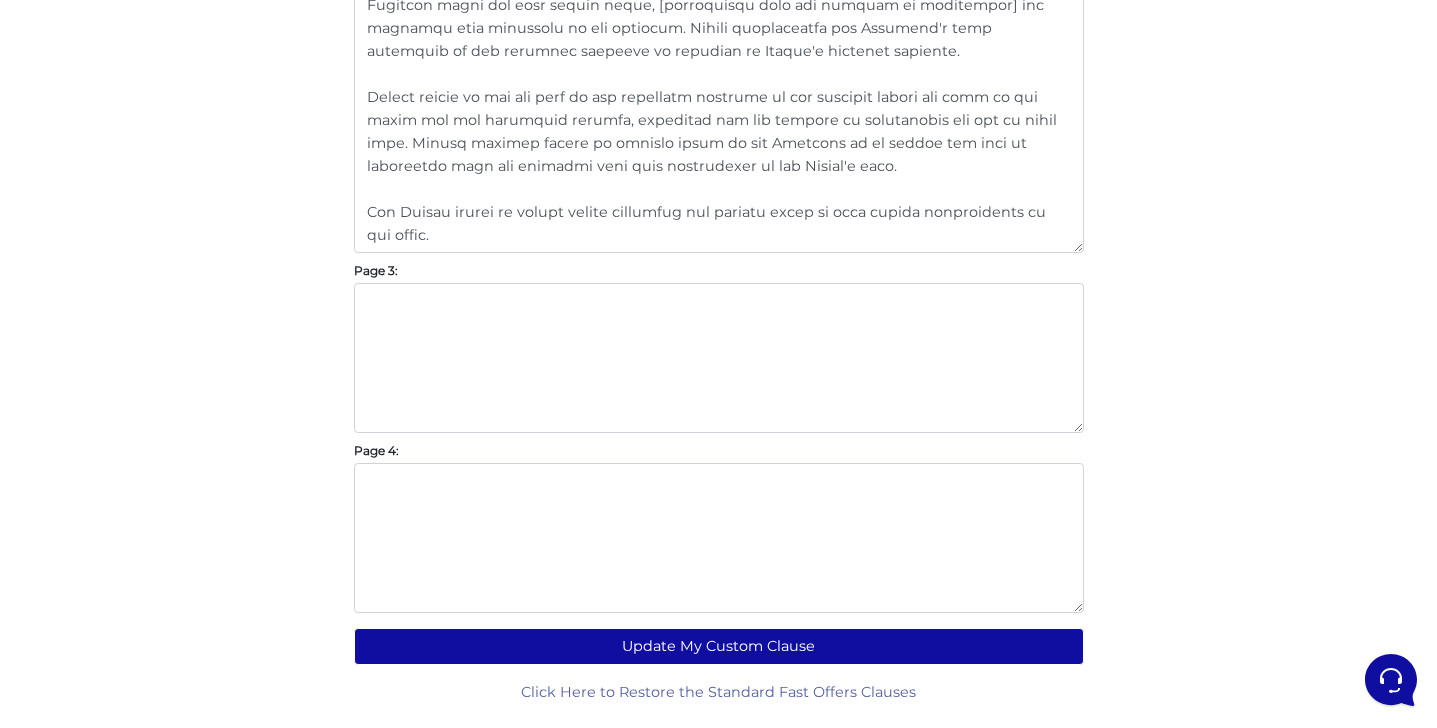 click on "Customize Your Schedule A
Customize your Schedule A with your own clauses instead of using the standard ones provided by Fast Offers. This allows you to create and add specific terms, clauses and conditions that better fit your preferences, and these custom clauses will be populated on all the offers you generate.
Condo - Purchase
Freehold - Purchase
Condo -  Lease
Freehold -  Lease
Please Enter Your Custom Schedule A Clauses for a Condo Lease Agreement
Page 1:
Page 2:
Page 3:
. Page 4: ." at bounding box center (719, -351) 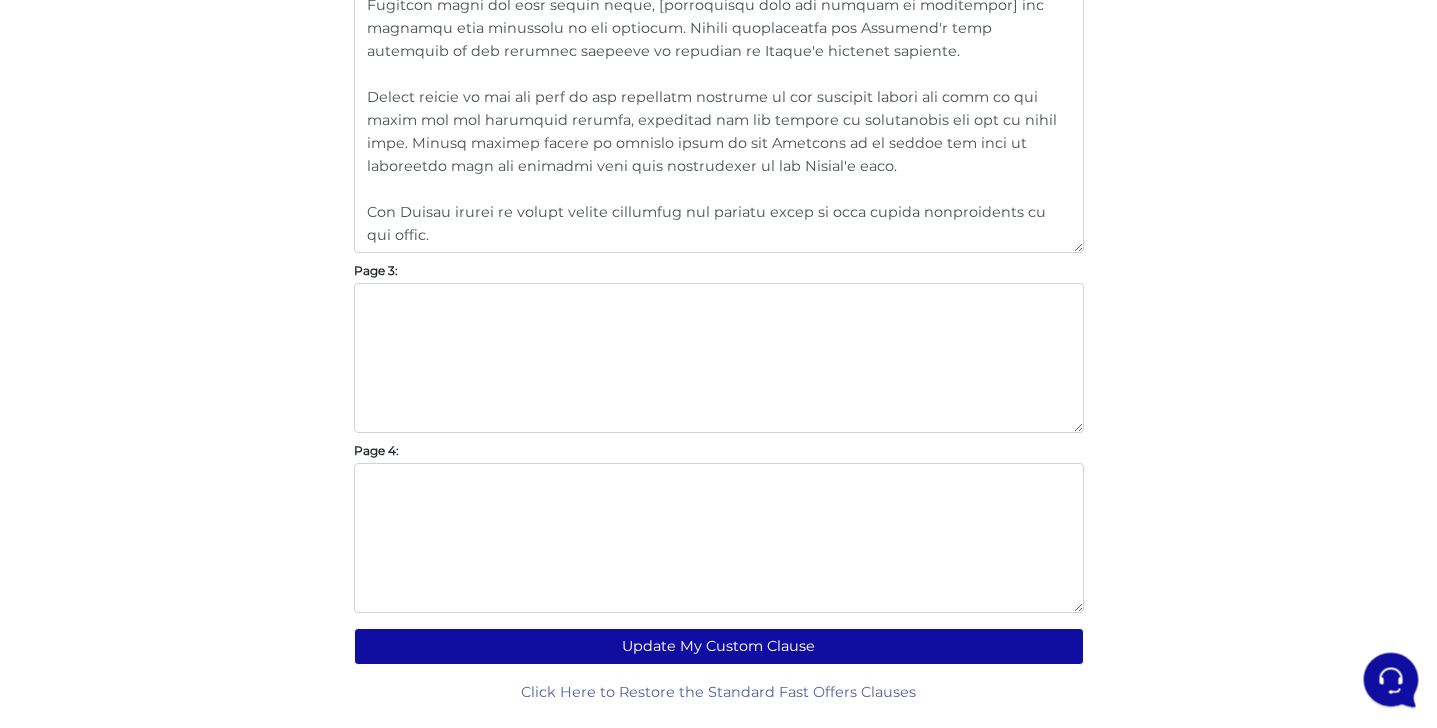 click 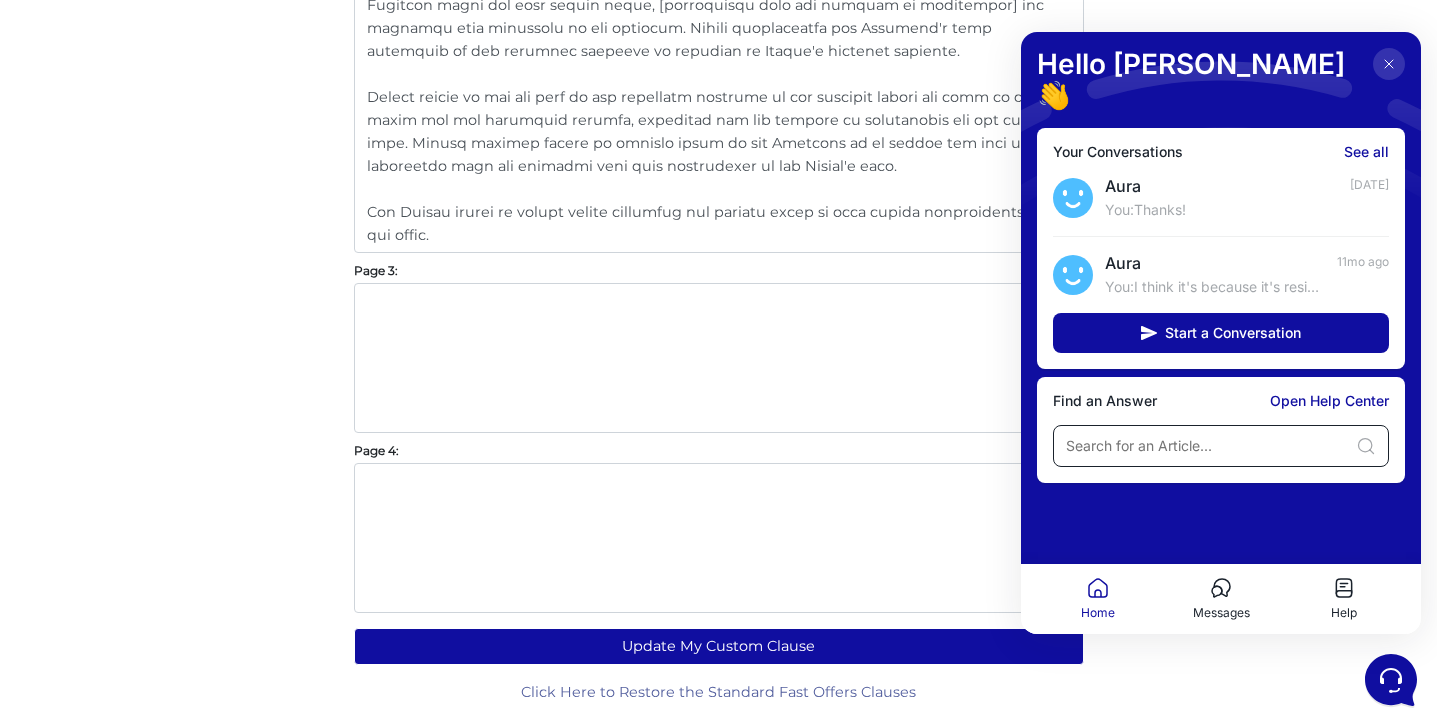 click at bounding box center [1207, 446] 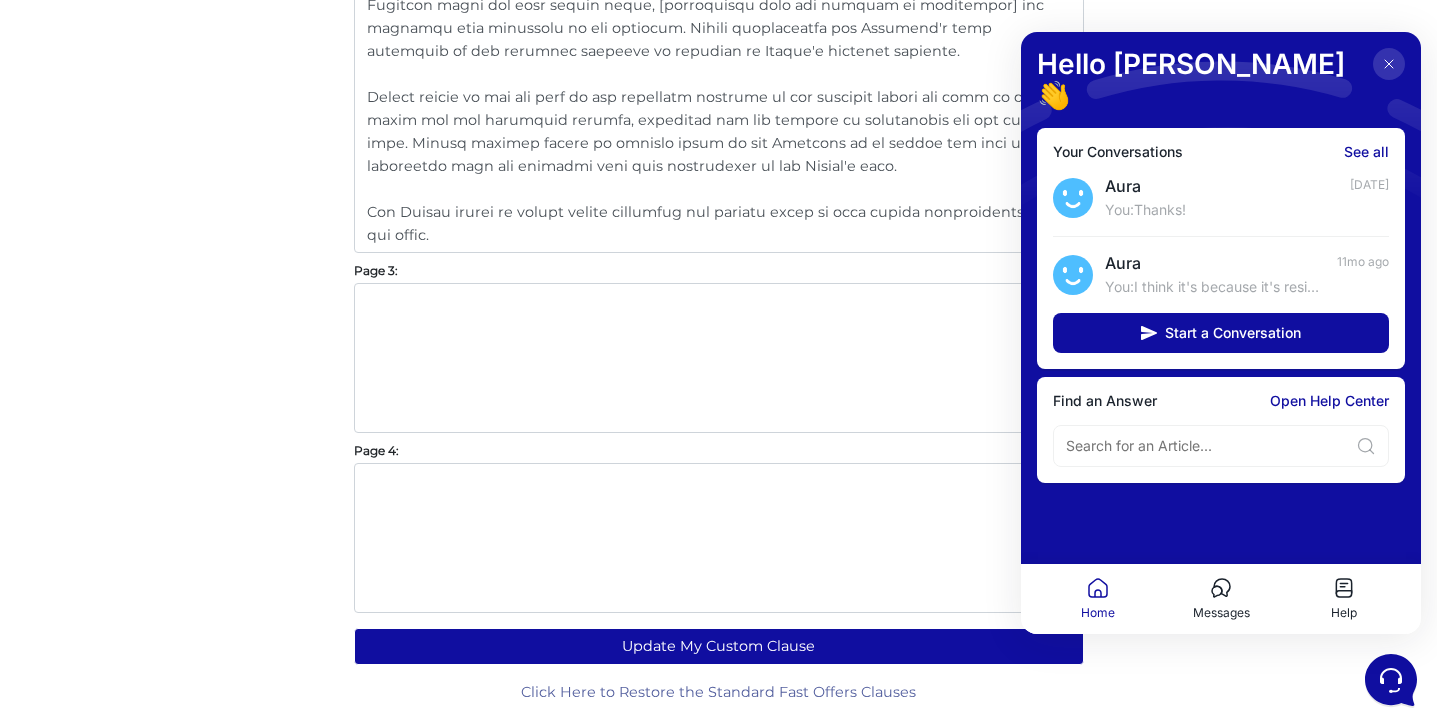 click 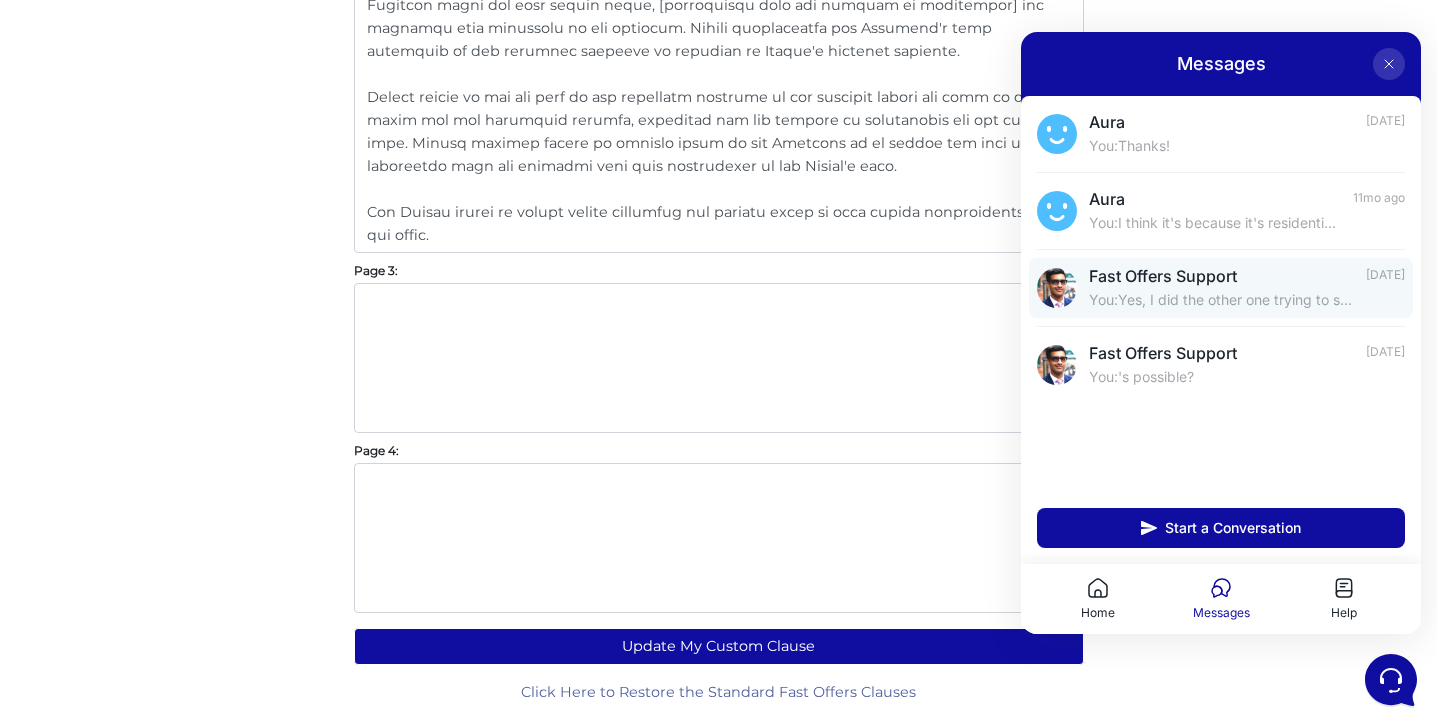 click on "You:  Yes, I did the other one trying to see if that made a difference. Apply it to the stefan@metarealty.ca one please. Thanks On Thu, 12 Jan 2023 at 12:37" at bounding box center [1221, 300] 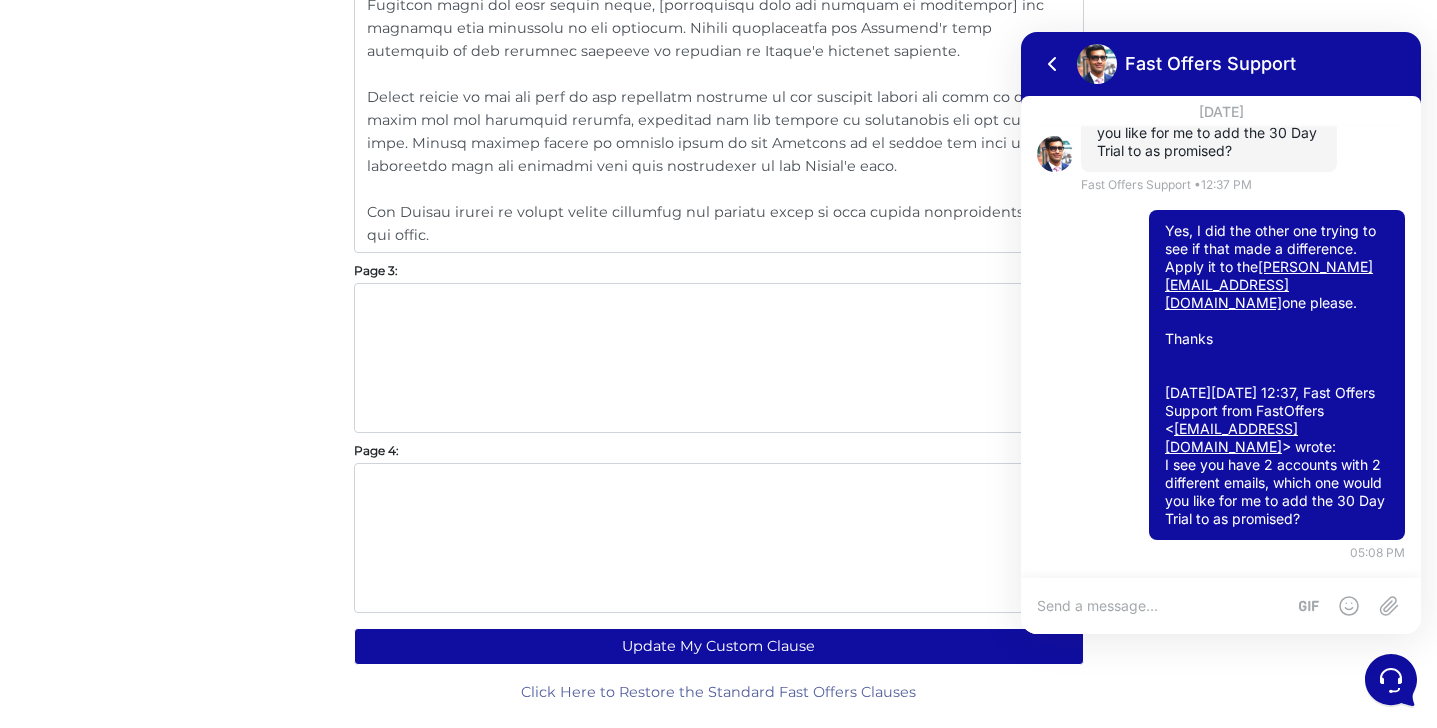 scroll, scrollTop: 5067, scrollLeft: 0, axis: vertical 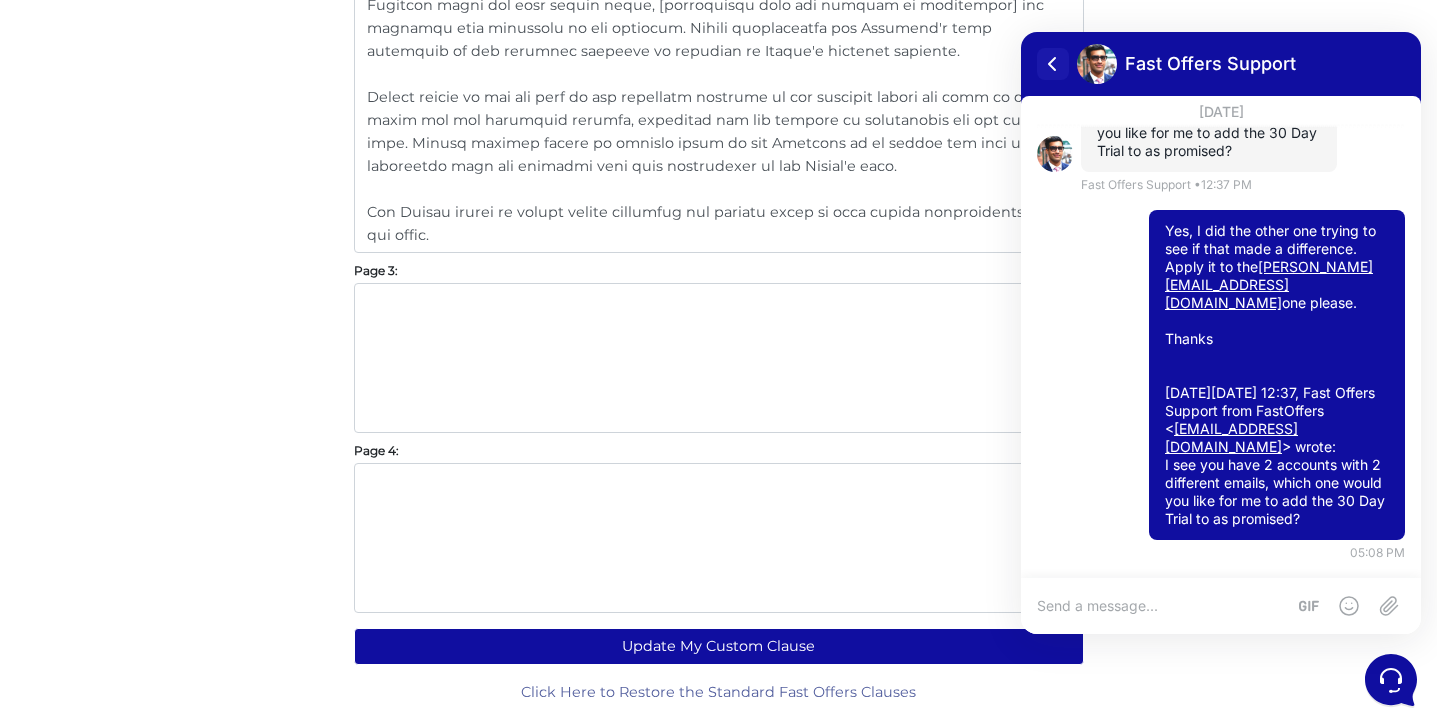 click 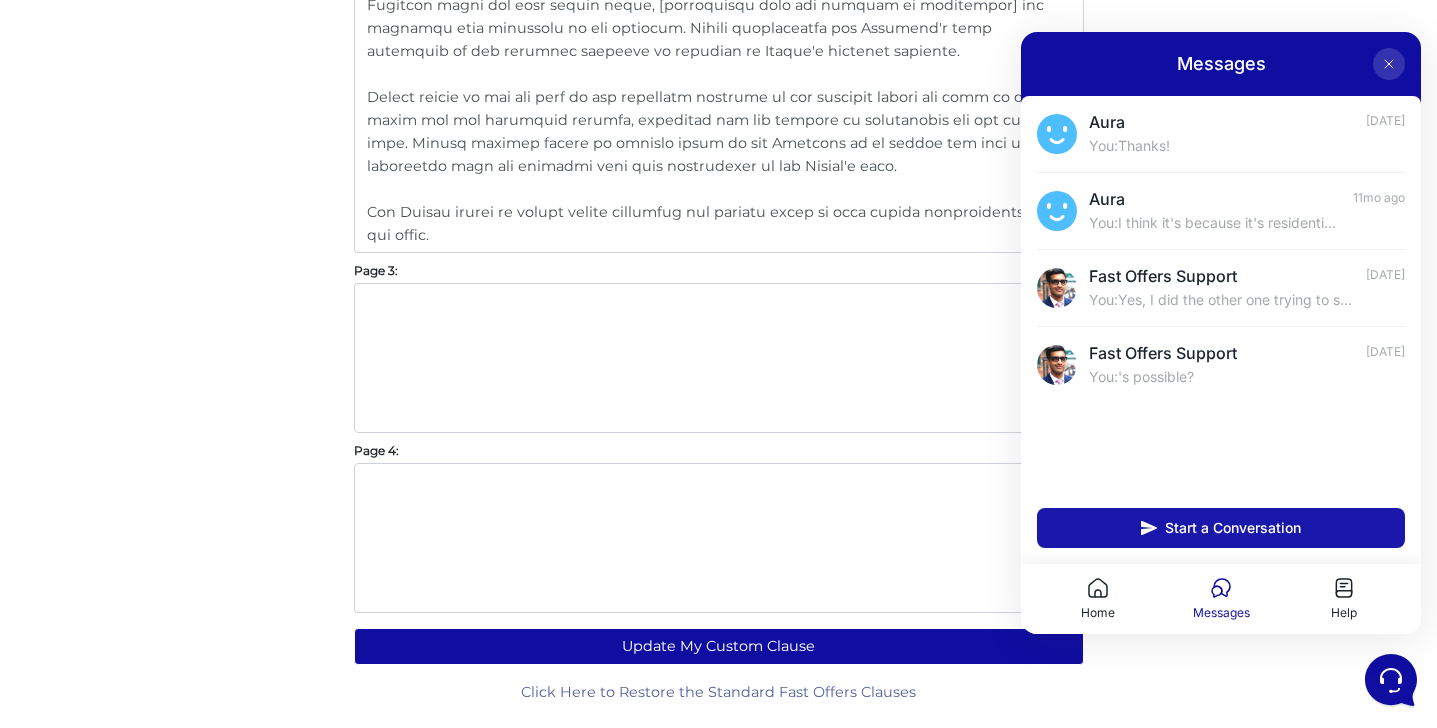click on "Start a Conversation" at bounding box center [1233, 528] 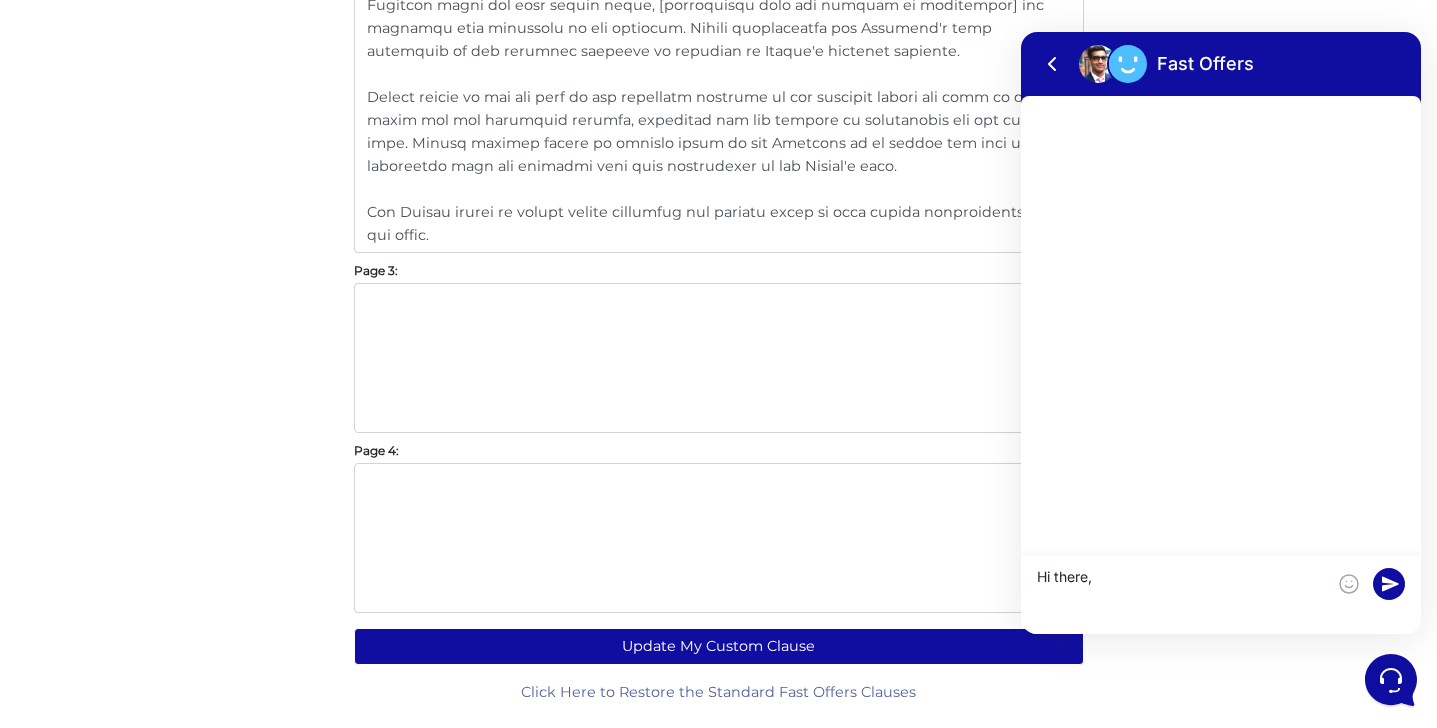 type on "Hi there," 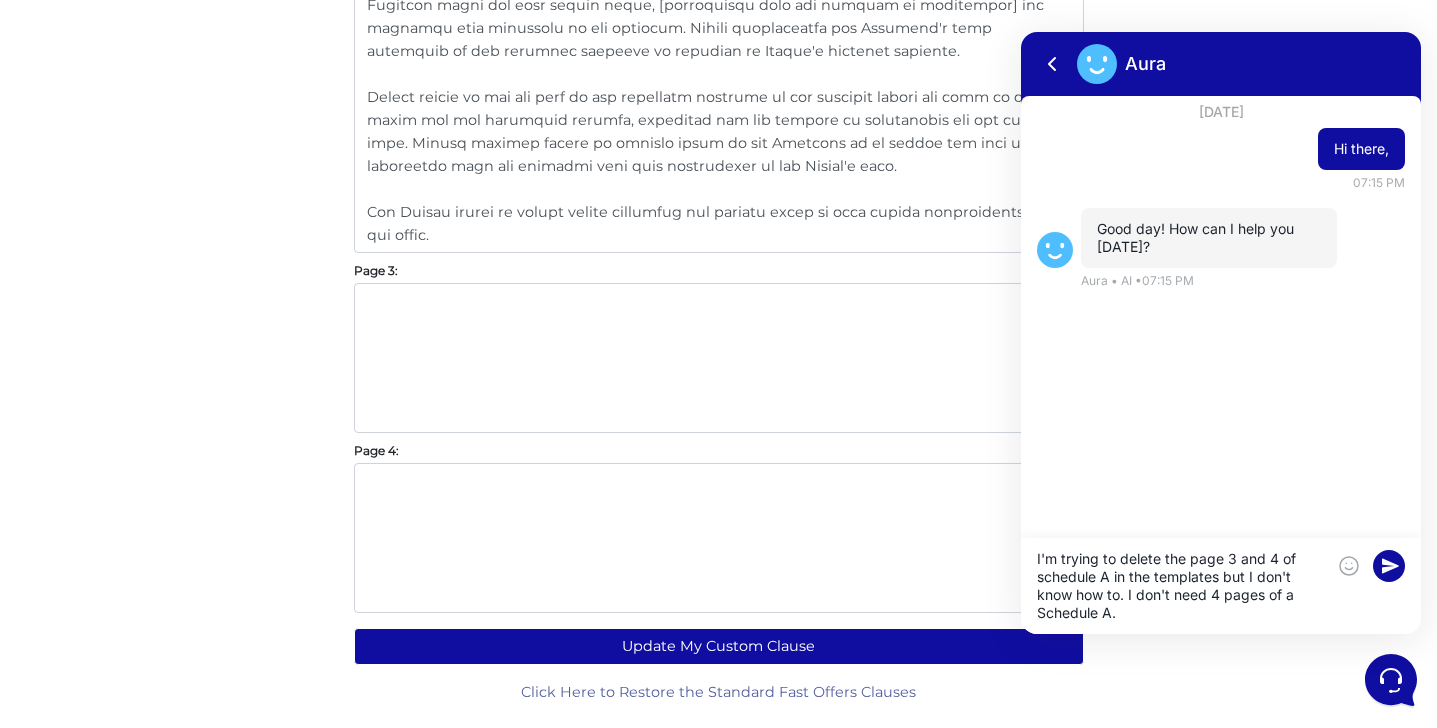 scroll, scrollTop: 17, scrollLeft: 0, axis: vertical 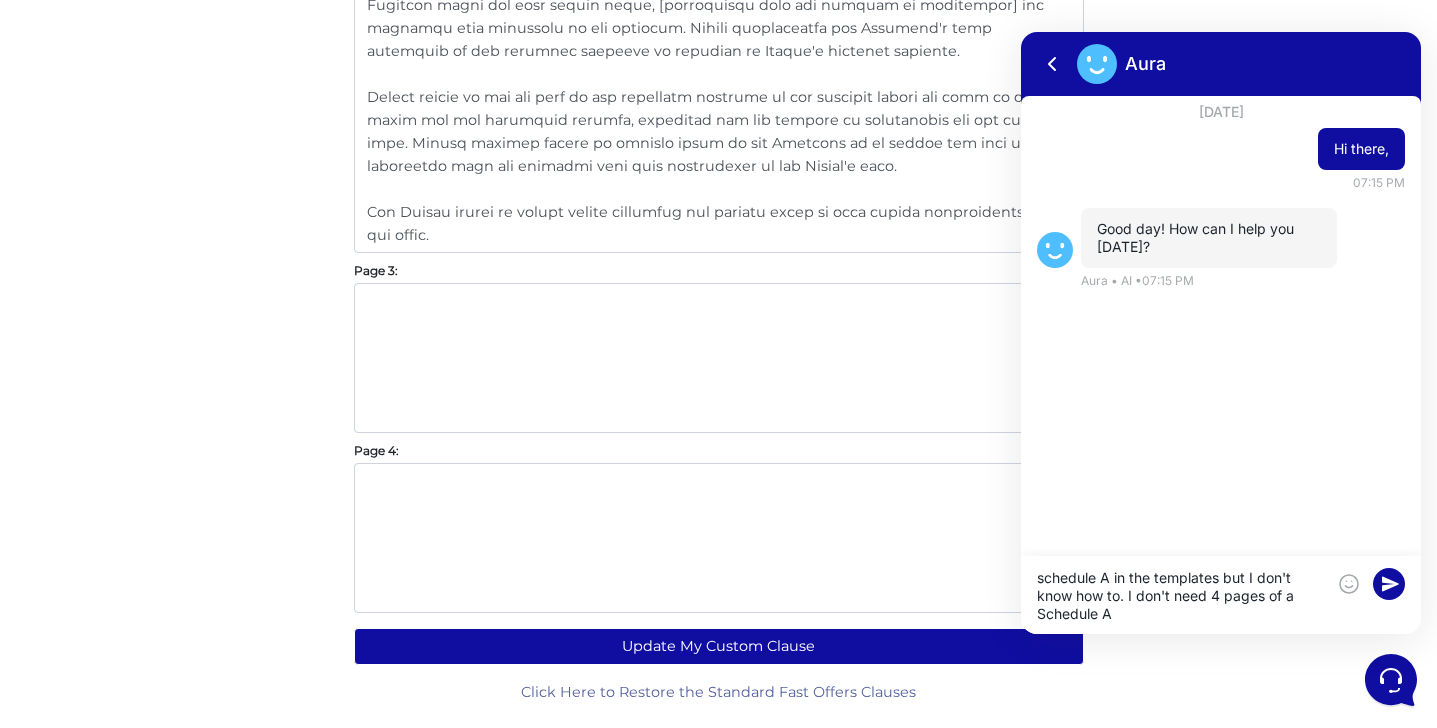 type on "I'm trying to delete the page 3 and 4 of schedule A in the templates but I don't know how to. I don't need 4 pages of a Schedule A" 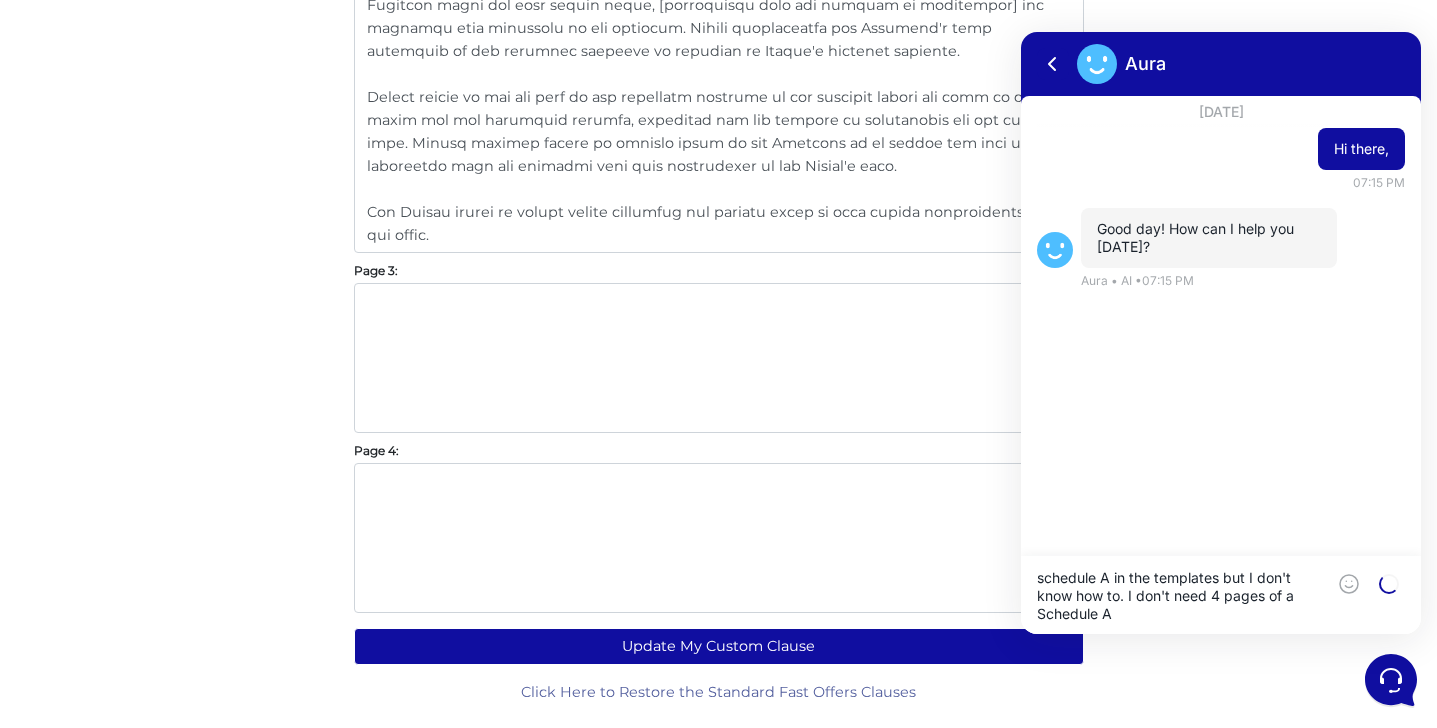type 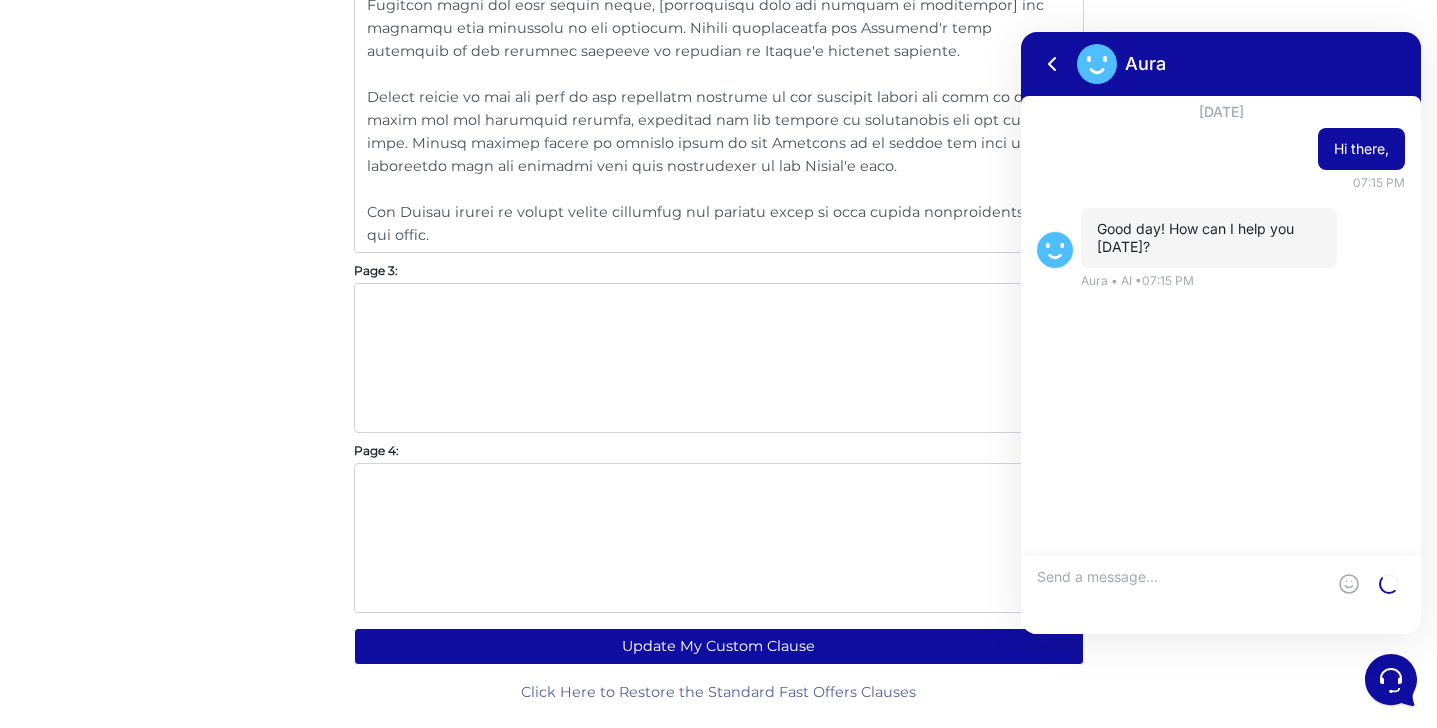 scroll, scrollTop: 0, scrollLeft: 0, axis: both 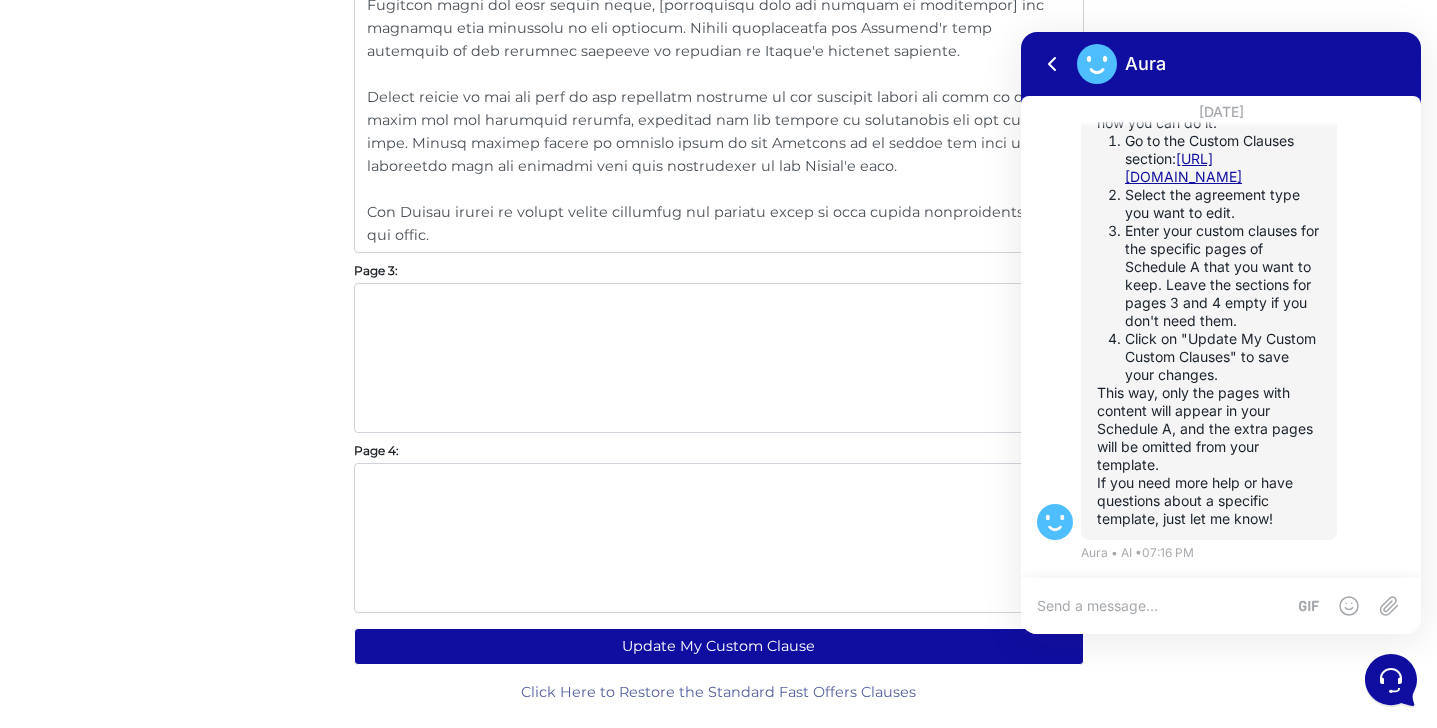 click on "Customize Your Schedule A
Customize your Schedule A with your own clauses instead of using the standard ones provided by Fast Offers. This allows you to create and add specific terms, clauses and conditions that better fit your preferences, and these custom clauses will be populated on all the offers you generate.
Condo - Purchase
Freehold - Purchase
Condo -  Lease
Freehold -  Lease
Please Enter Your Custom Schedule A Clauses for a Condo Lease Agreement
Page 1:
Page 2:
Page 3:
. Page 4: ." at bounding box center (719, -351) 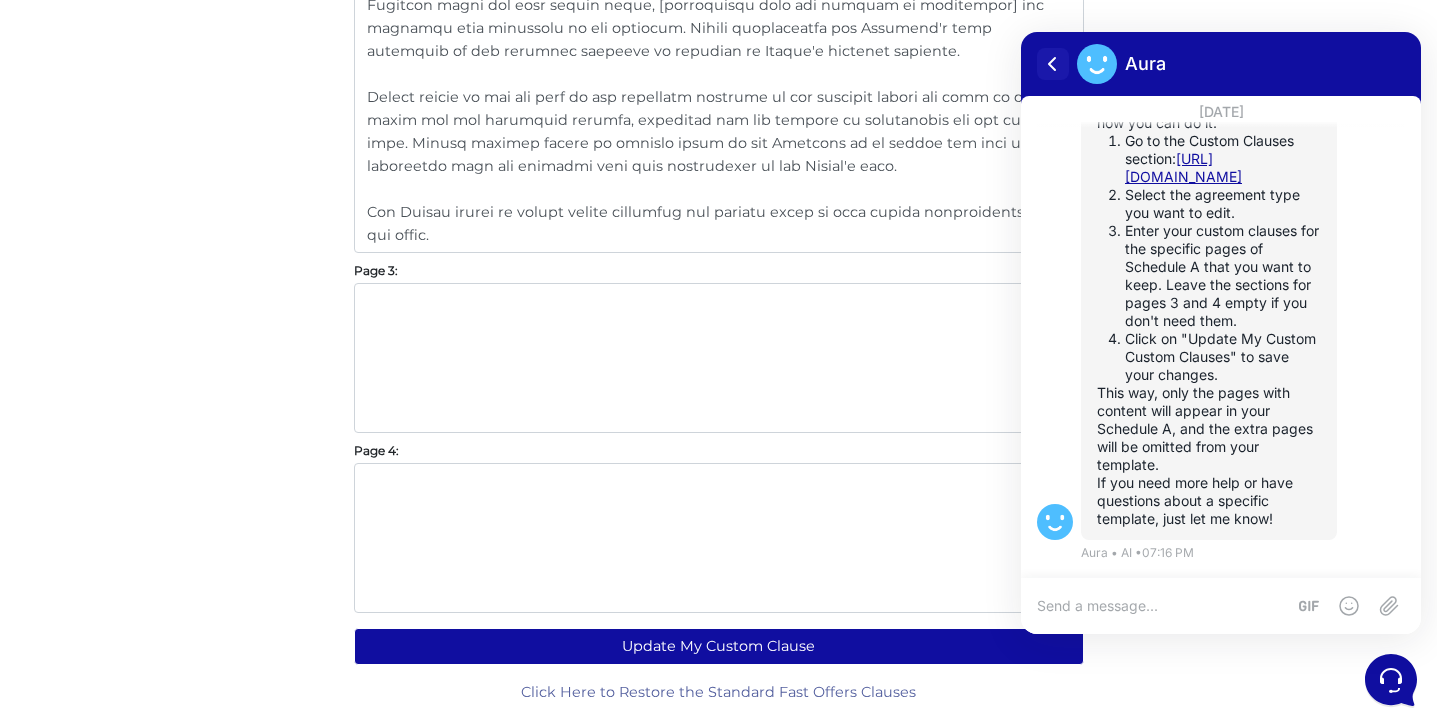 click 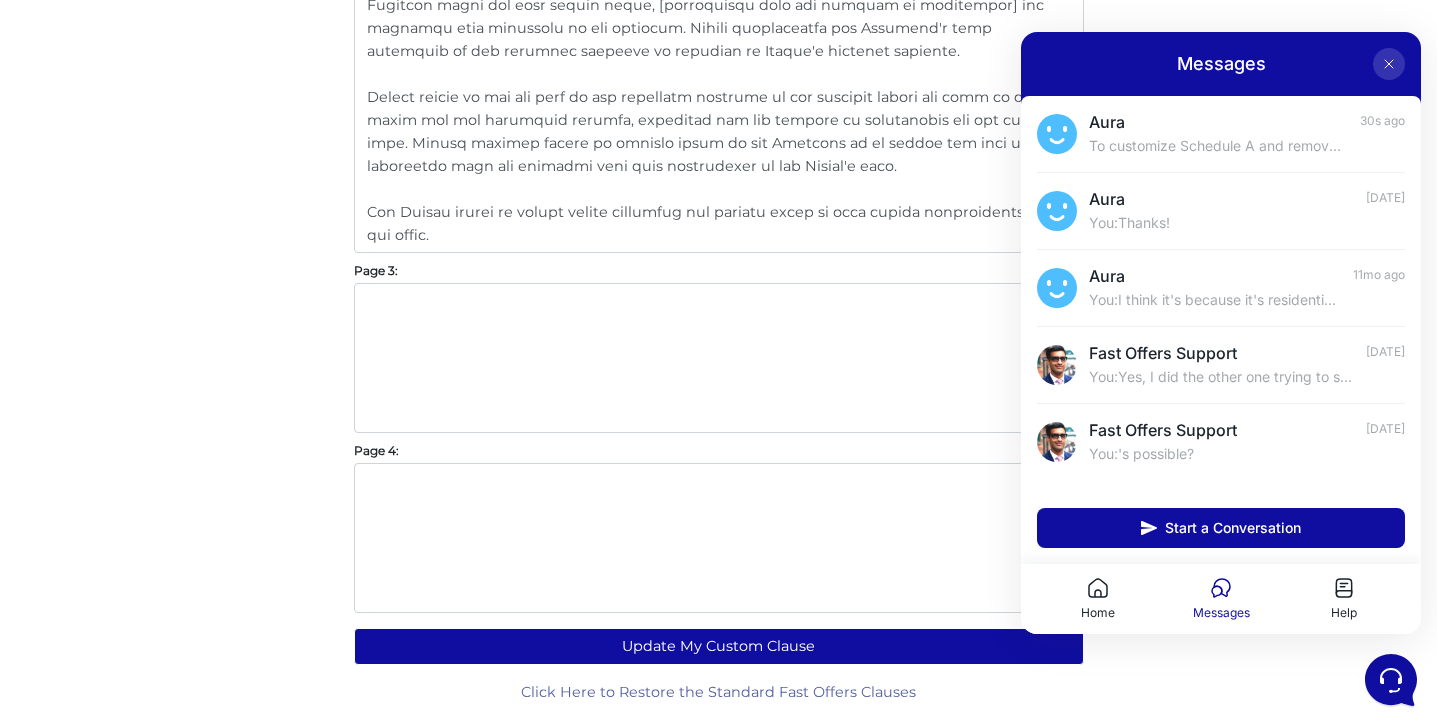click at bounding box center (1389, 64) 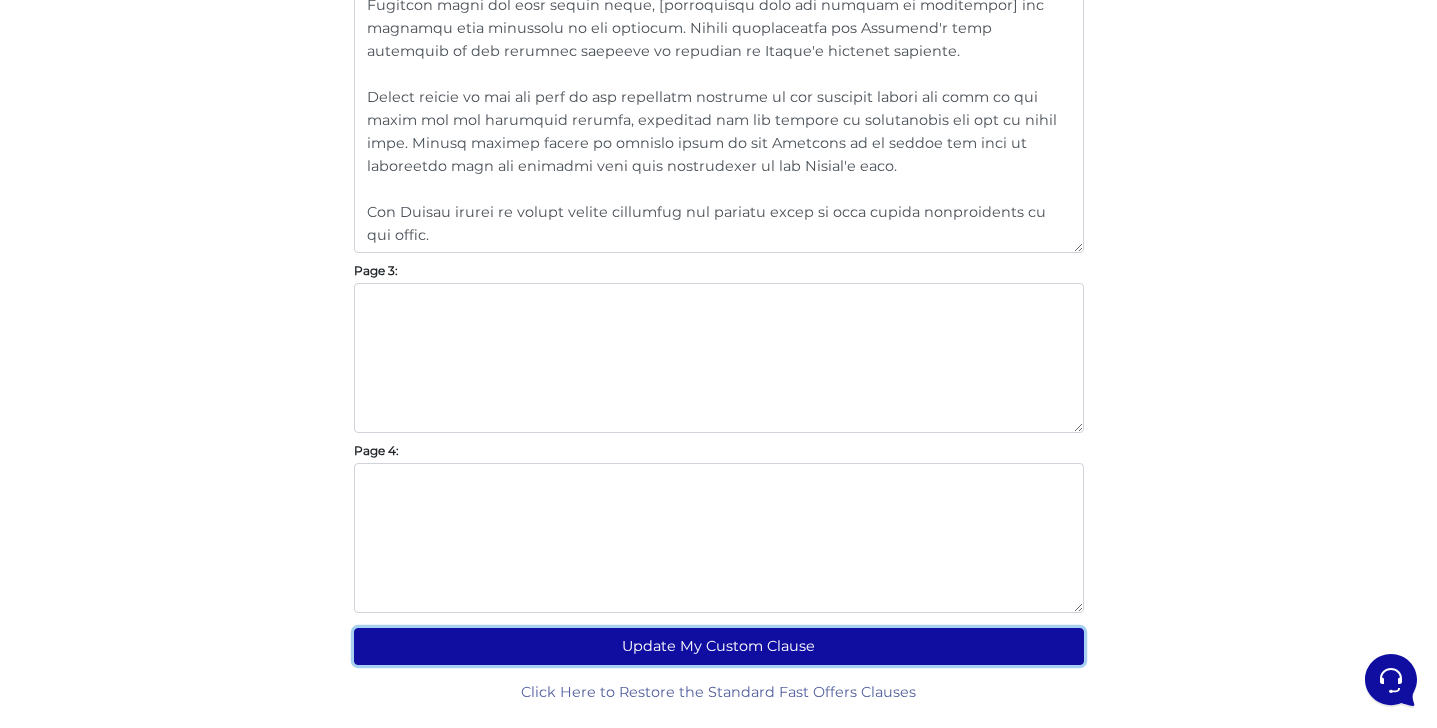 click on "Update My Custom Clause" at bounding box center [719, 646] 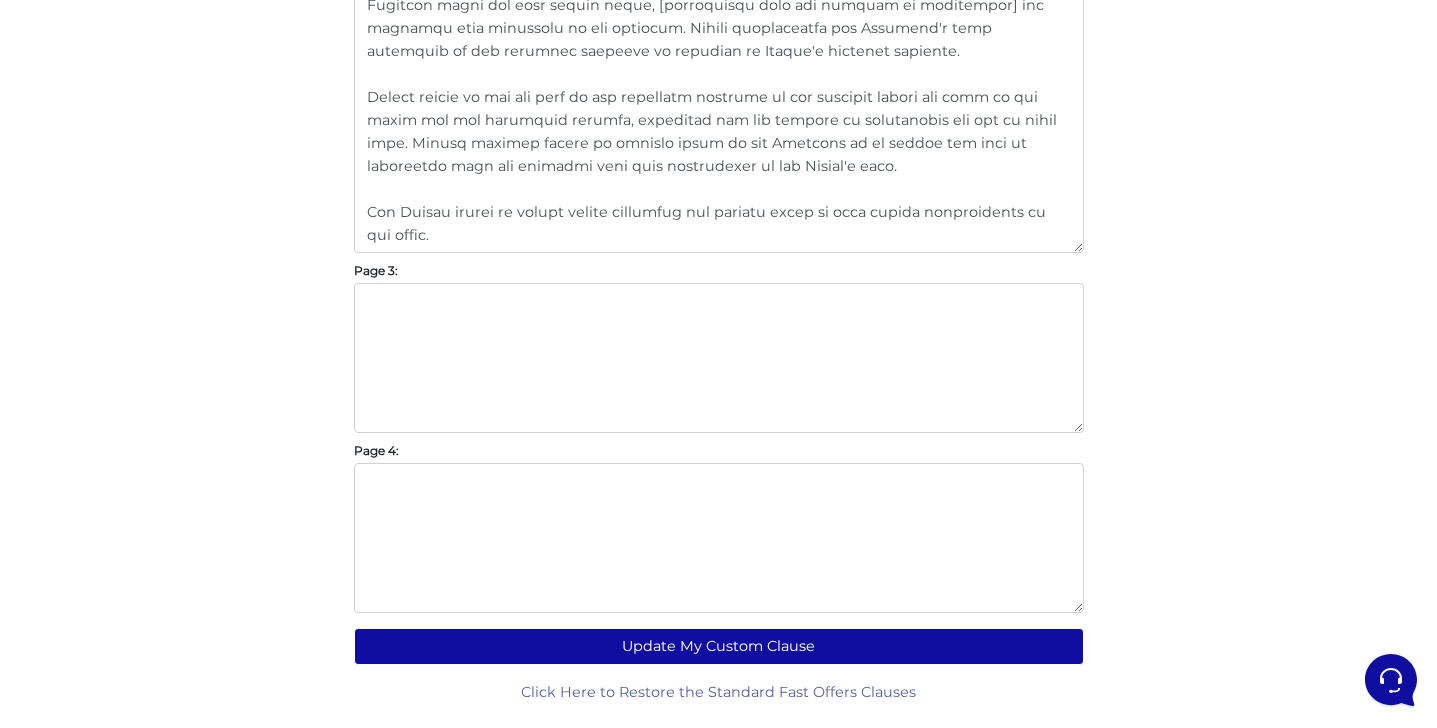 click on "Customize Your Schedule A
Customize your Schedule A with your own clauses instead of using the standard ones provided by Fast Offers. This allows you to create and add specific terms, clauses and conditions that better fit your preferences, and these custom clauses will be populated on all the offers you generate.
Condo - Purchase
Freehold - Purchase
Condo -  Lease
Freehold -  Lease
Please Enter Your Custom Schedule A Clauses for a Condo Lease Agreement
Page 1:
Page 2:
Page 3:
. Page 4: ." at bounding box center (719, -351) 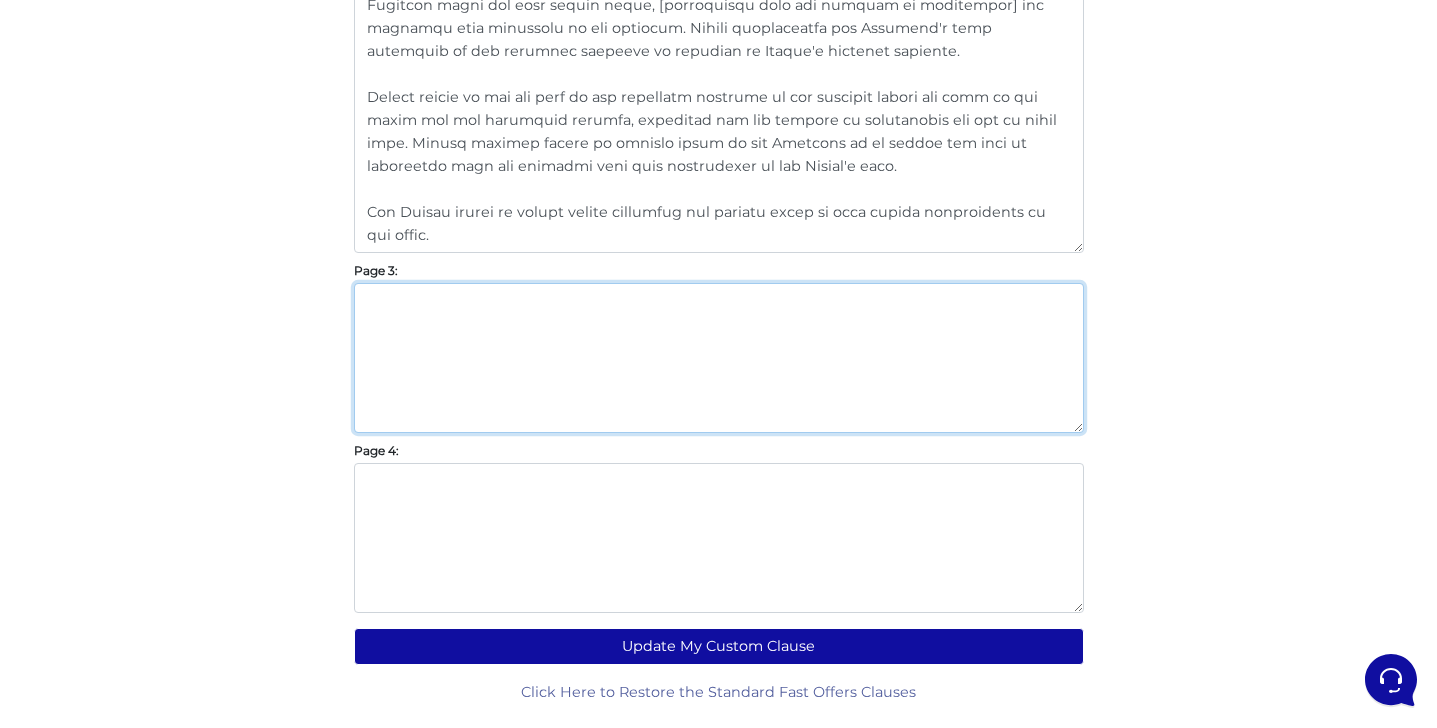 click on "." at bounding box center [719, 358] 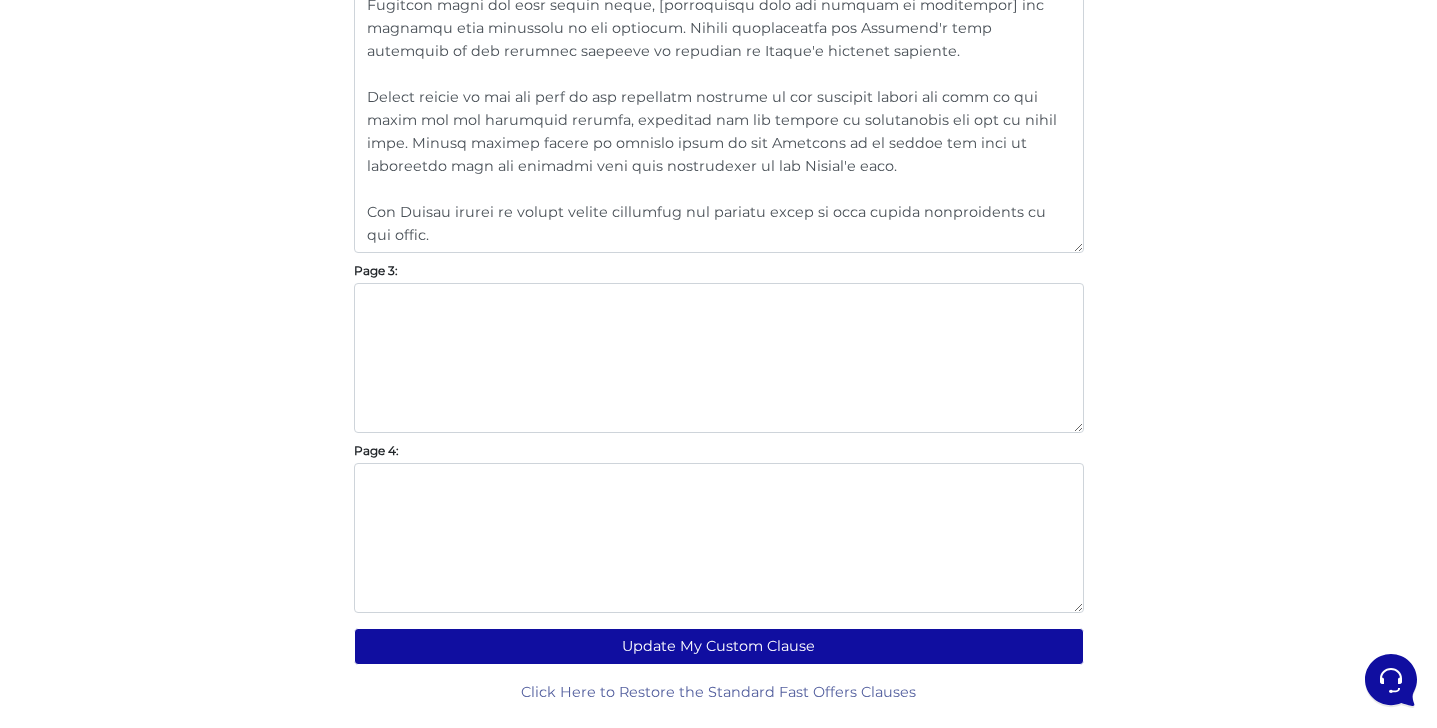 click on "Customize Your Schedule A
Customize your Schedule A with your own clauses instead of using the standard ones provided by Fast Offers. This allows you to create and add specific terms, clauses and conditions that better fit your preferences, and these custom clauses will be populated on all the offers you generate.
Condo - Purchase
Freehold - Purchase
Condo -  Lease
Freehold -  Lease
Please Enter Your Custom Schedule A Clauses for a Condo Lease Agreement
Page 1:
Page 2:
Page 3:
. Page 4: ." at bounding box center [719, -351] 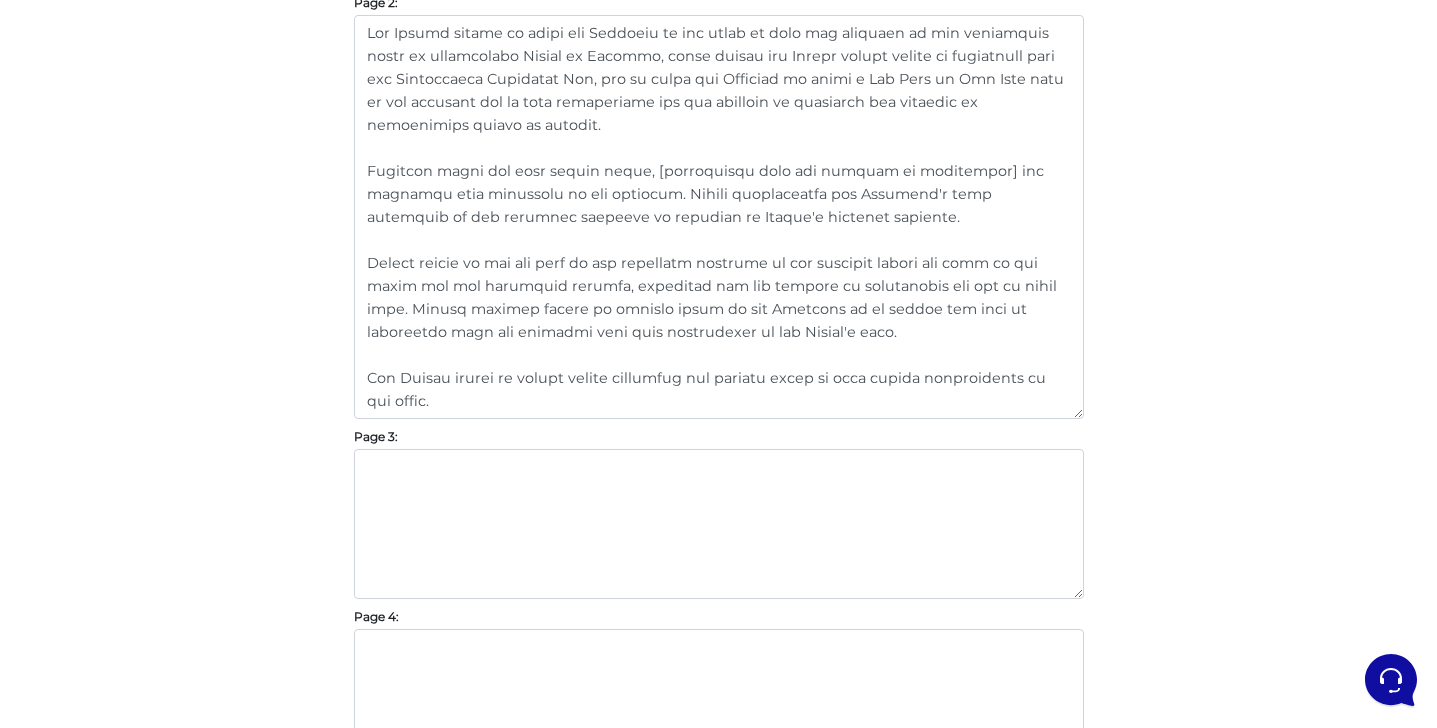 scroll, scrollTop: 1555, scrollLeft: 0, axis: vertical 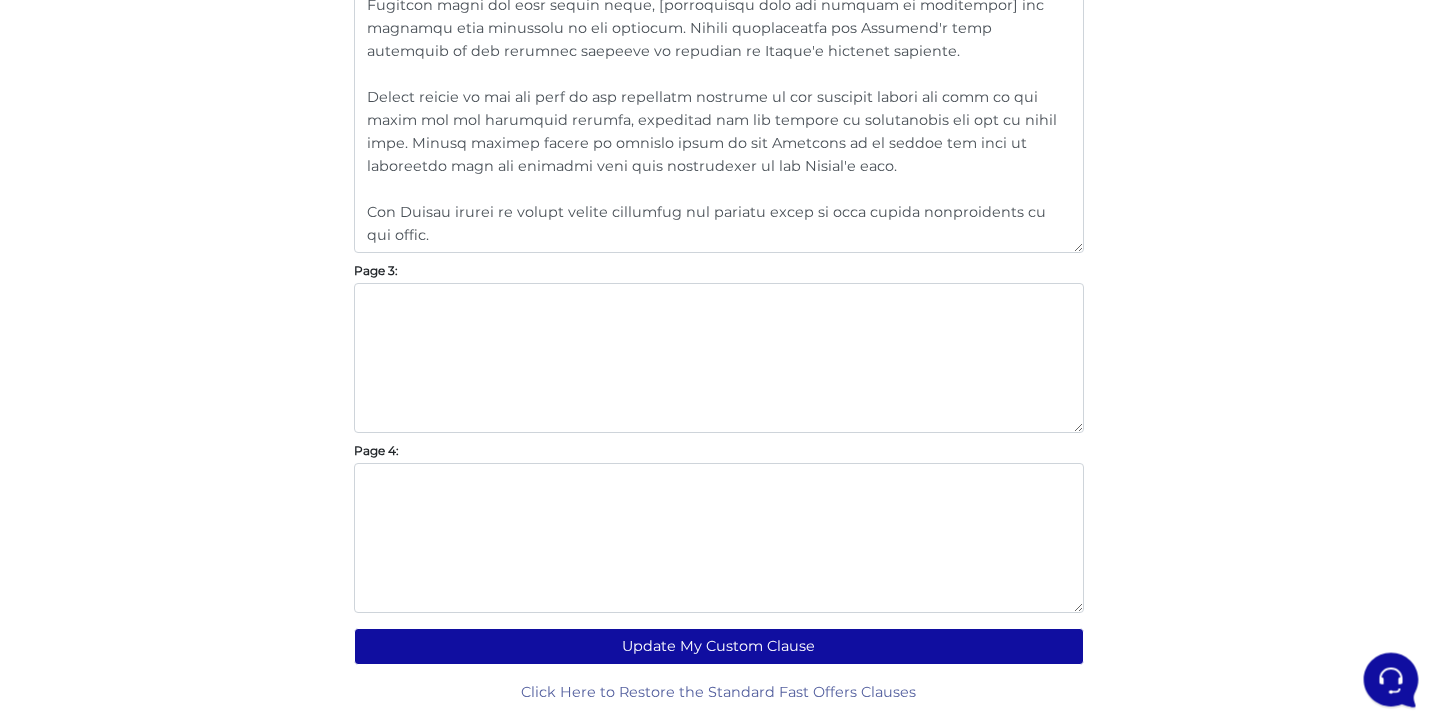 click 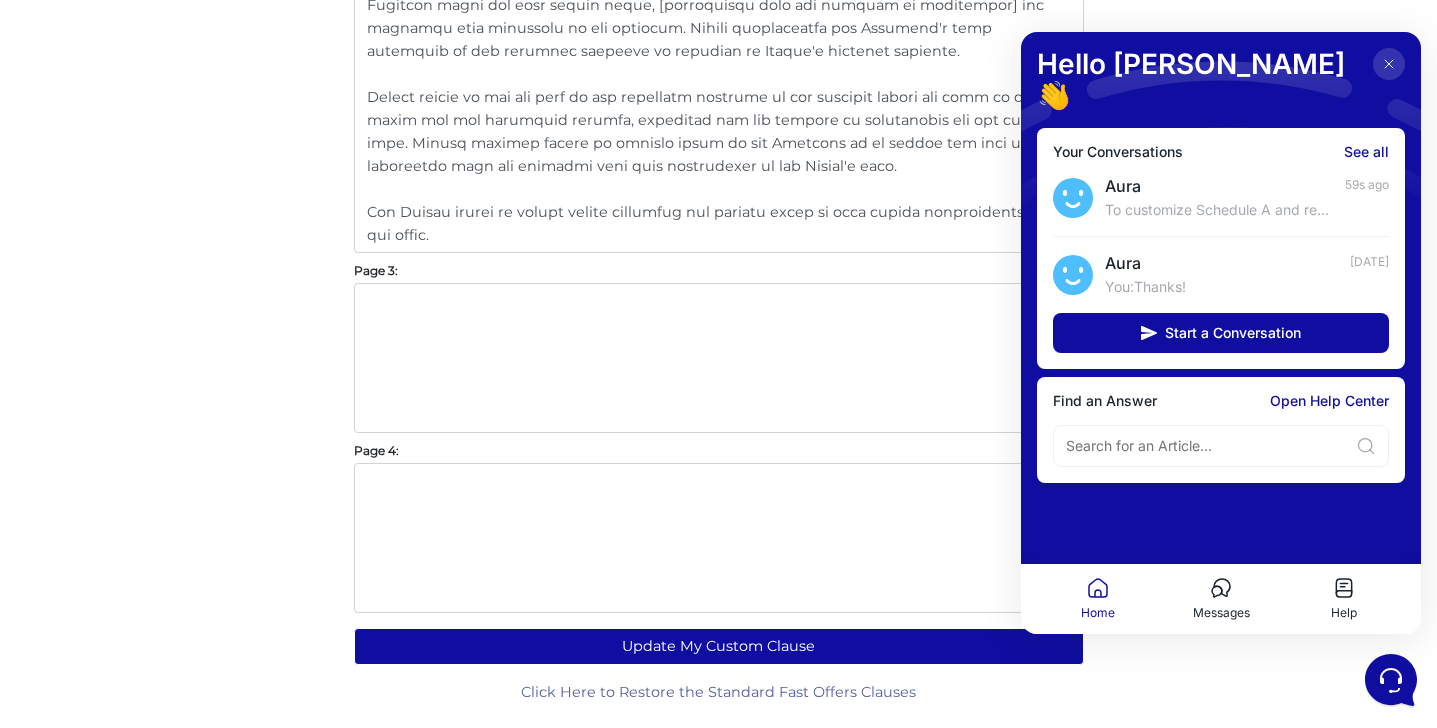 click 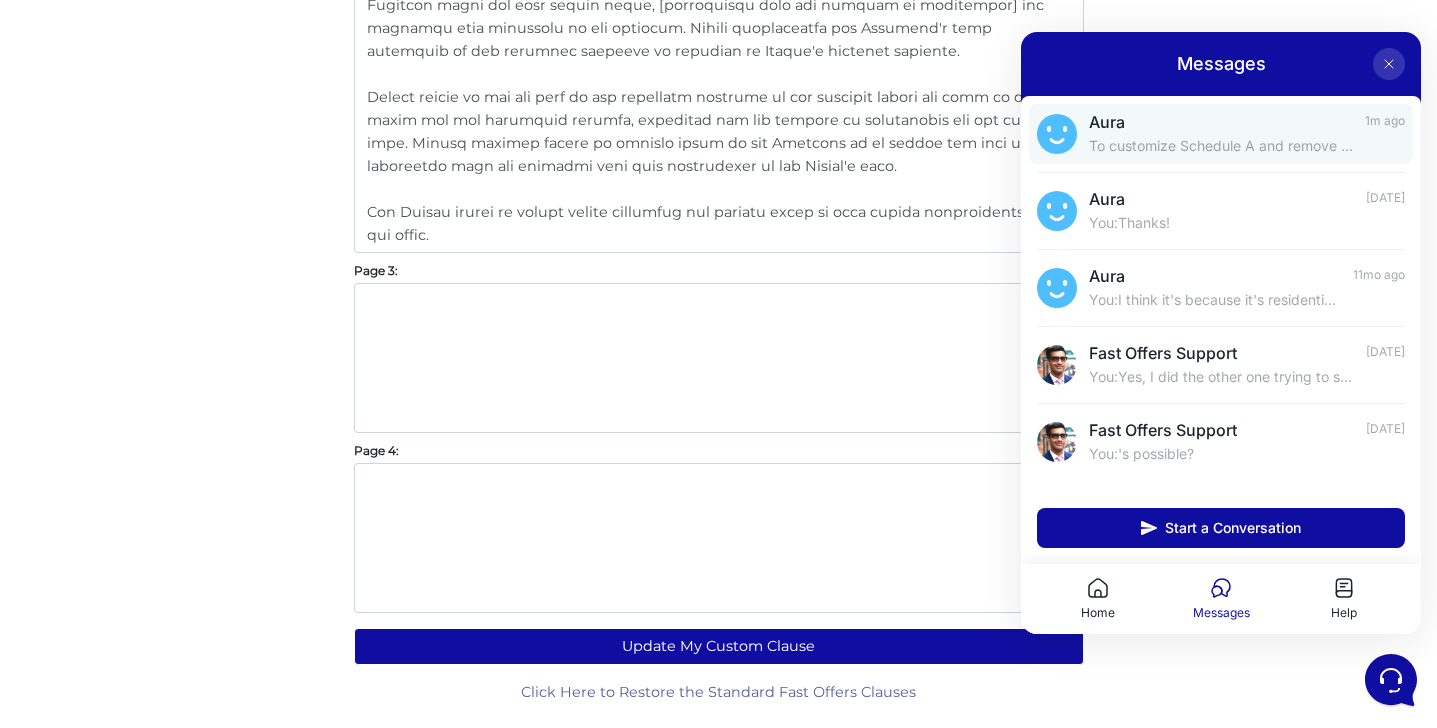 click on "To customize Schedule A and remove pages you don't need, you can add your own custom clauses for each page. Here’s how you can do it: Go to the" at bounding box center [1221, 146] 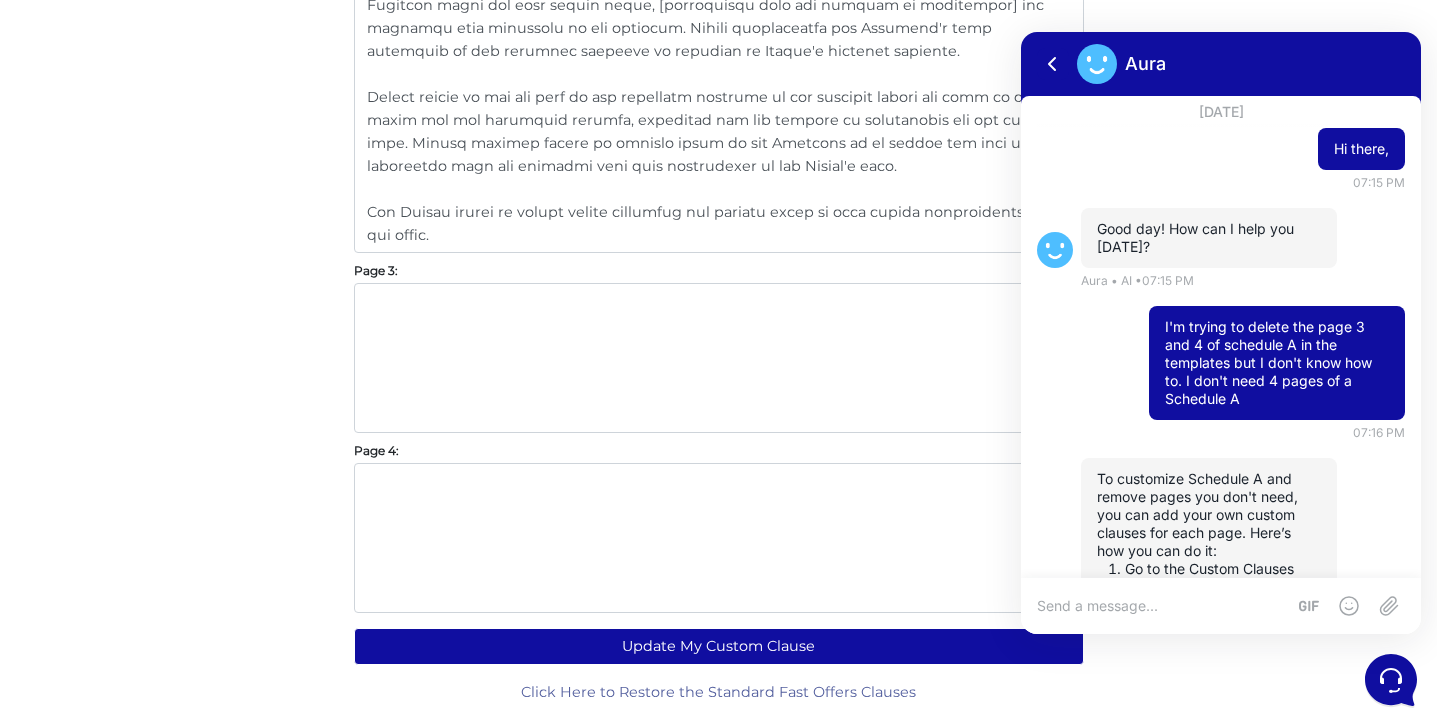 scroll, scrollTop: 446, scrollLeft: 0, axis: vertical 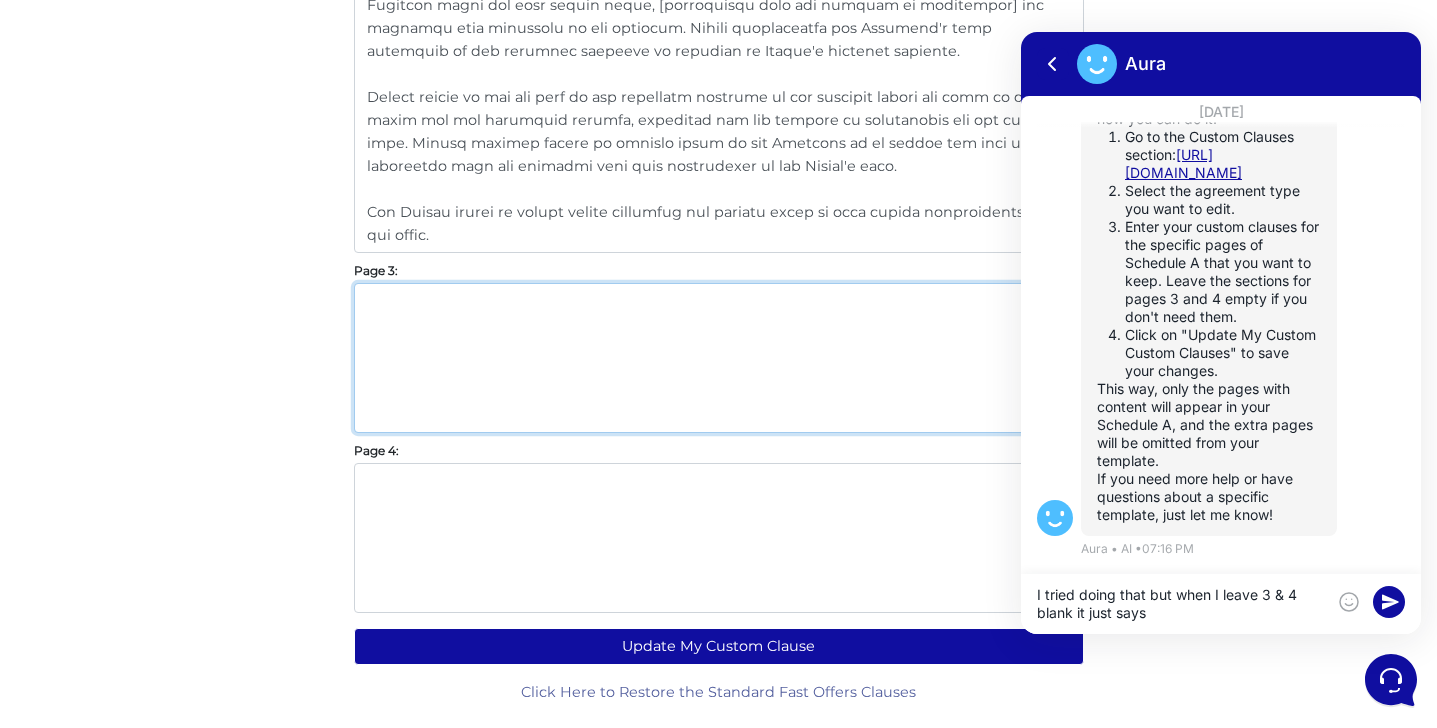 click on "." at bounding box center (719, 358) 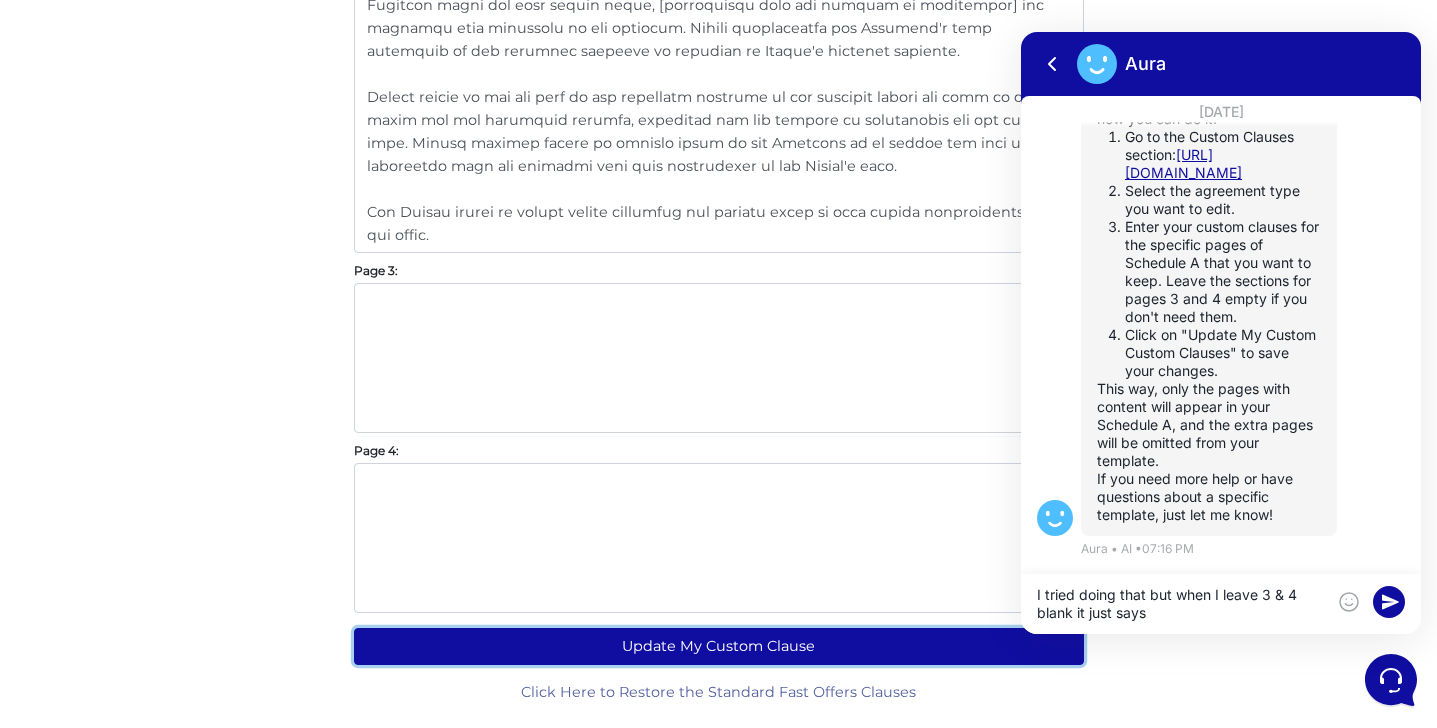 click on "Update My Custom Clause" at bounding box center [719, 646] 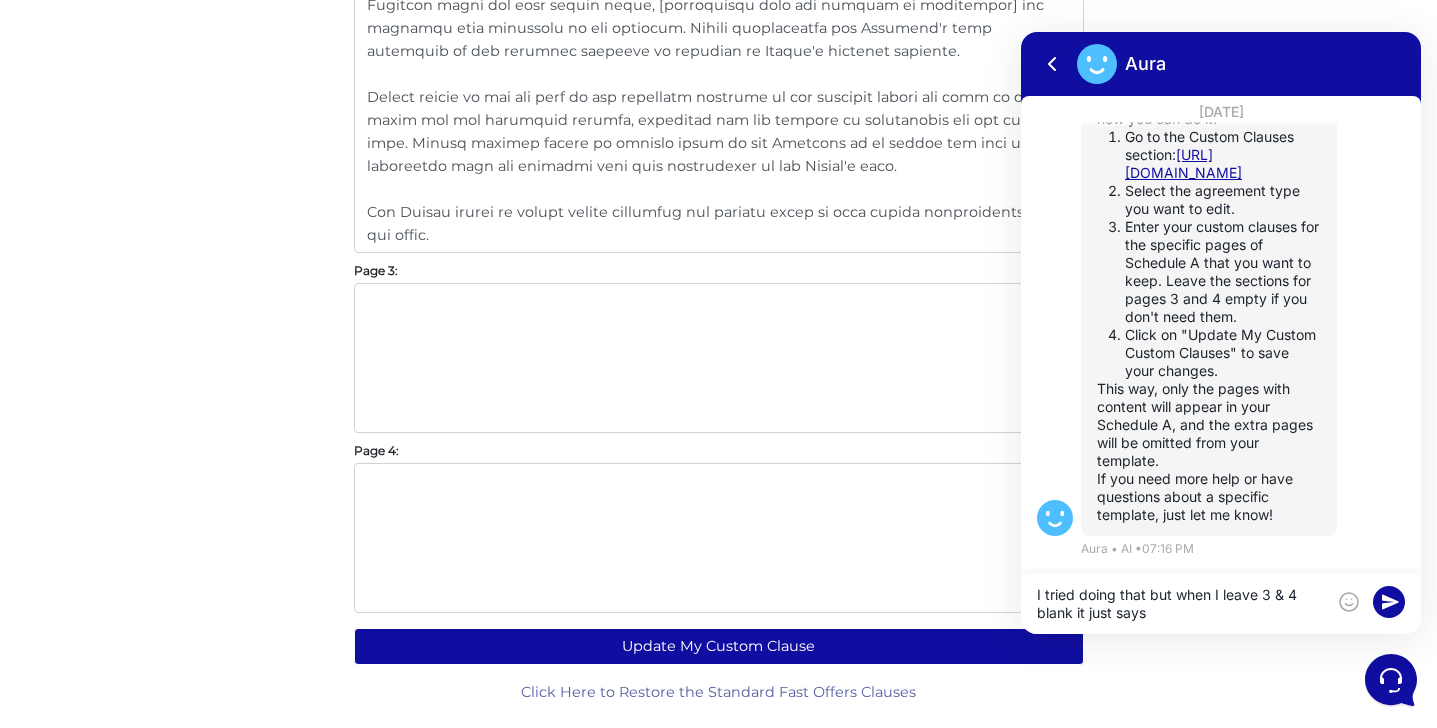 click on "I tried doing that but when I leave 3 & 4 blank it just says" at bounding box center [1221, 604] 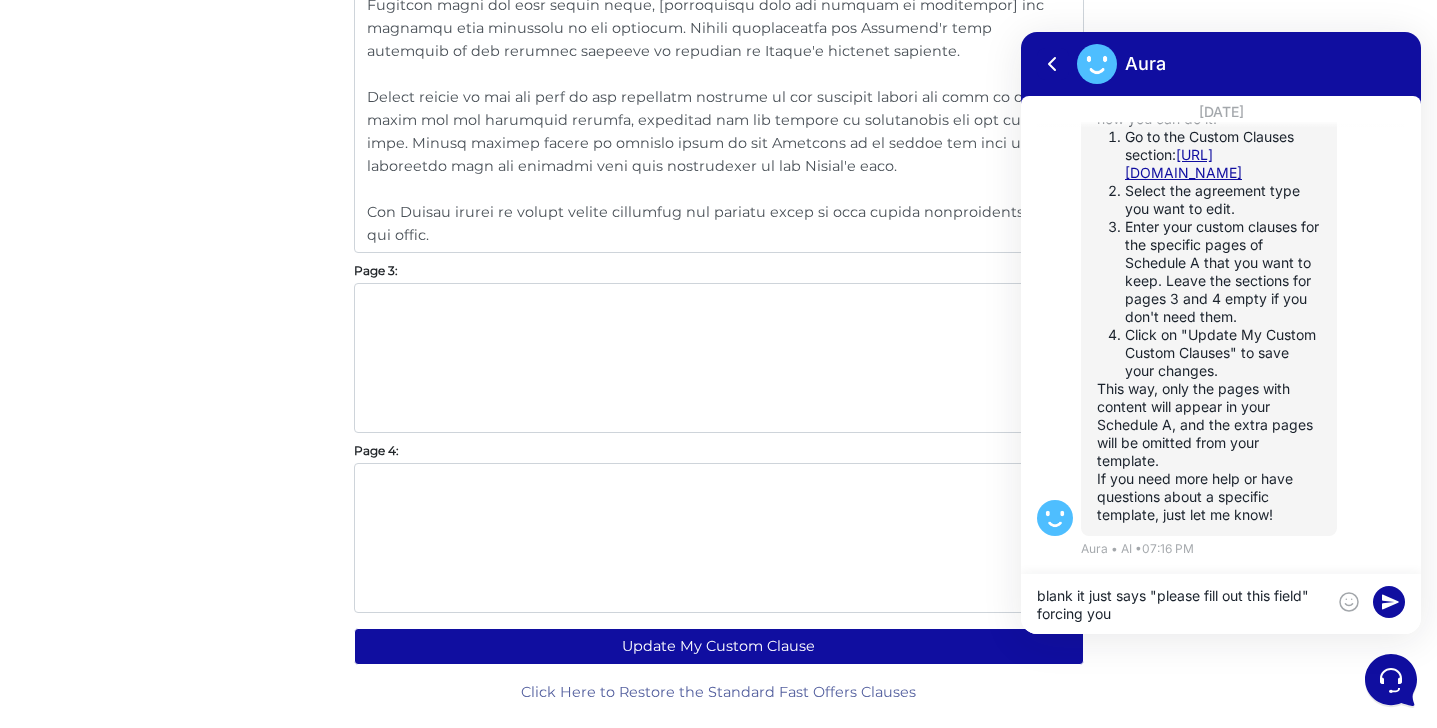 scroll, scrollTop: 0, scrollLeft: 0, axis: both 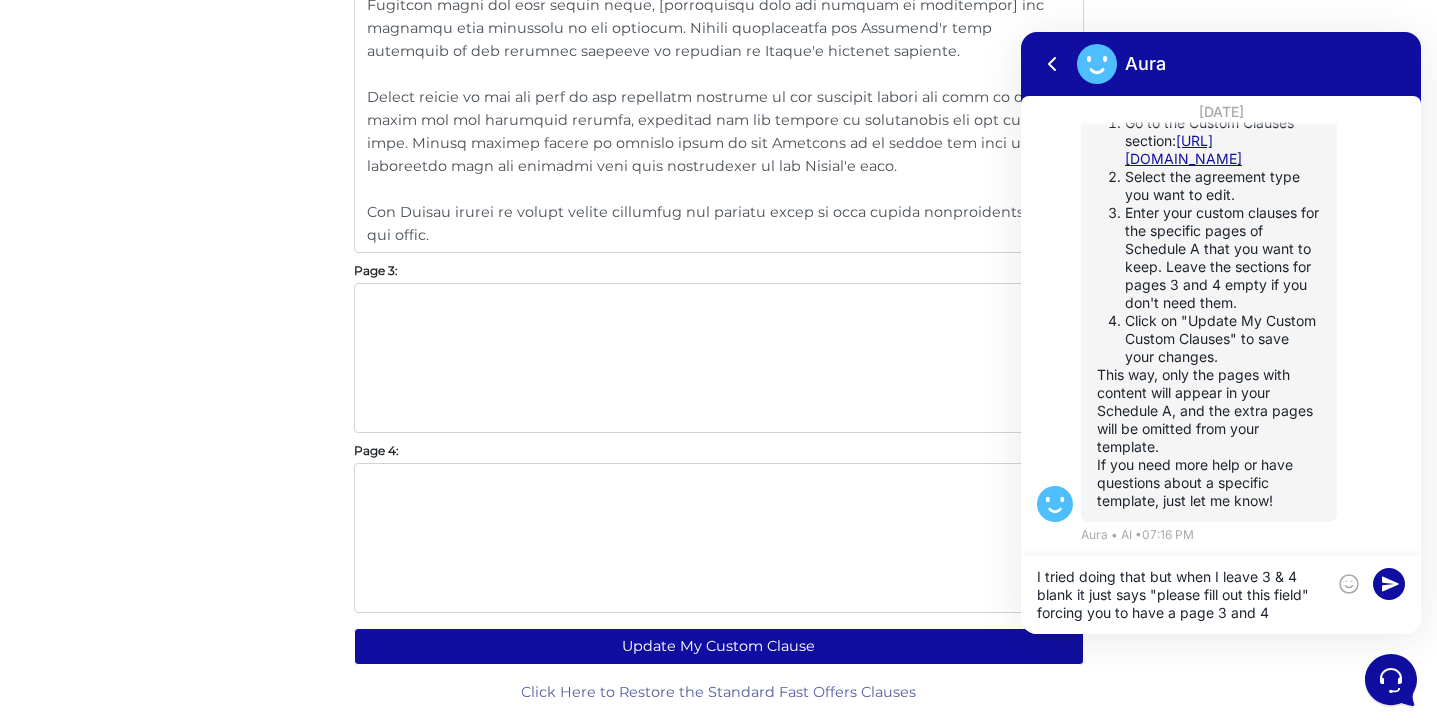 type on "I tried doing that but when I leave 3 & 4 blank it just says "please fill out this field" forcing you to have a page 3 and 4" 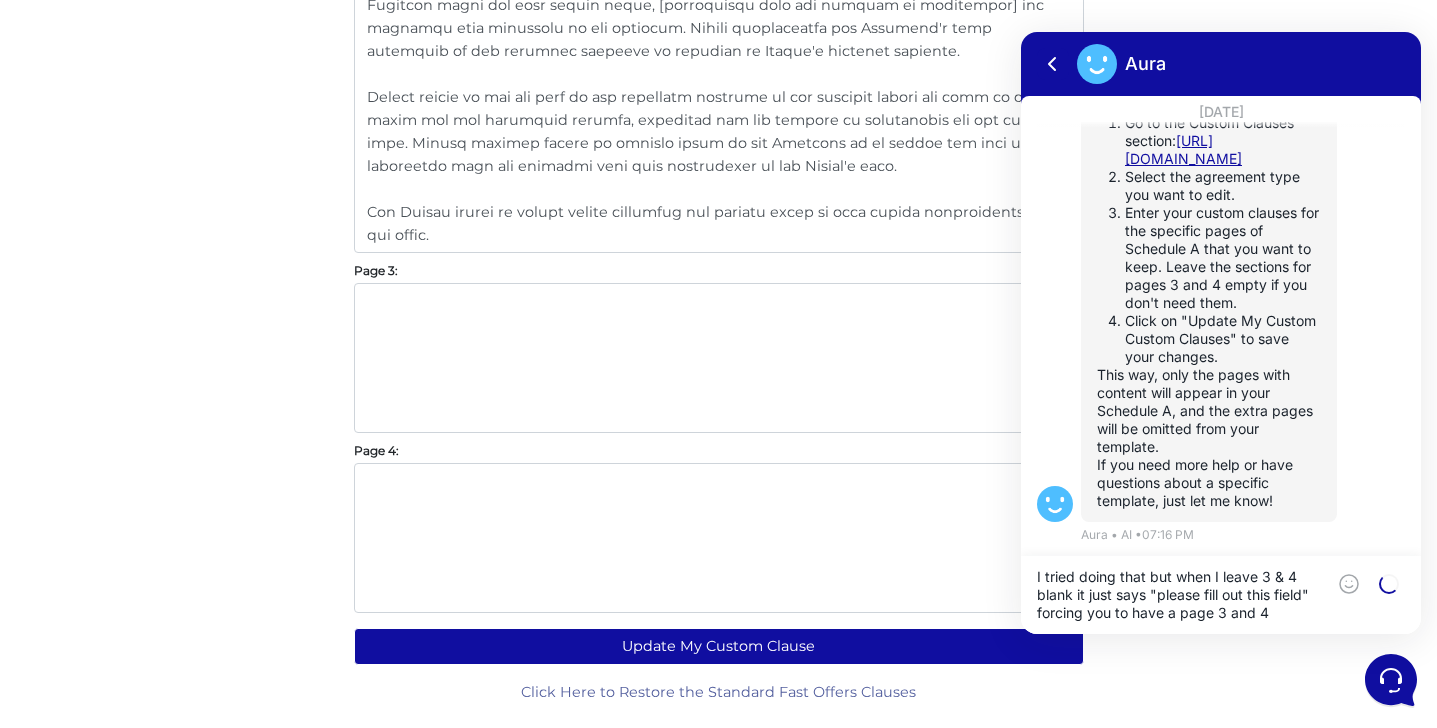 type 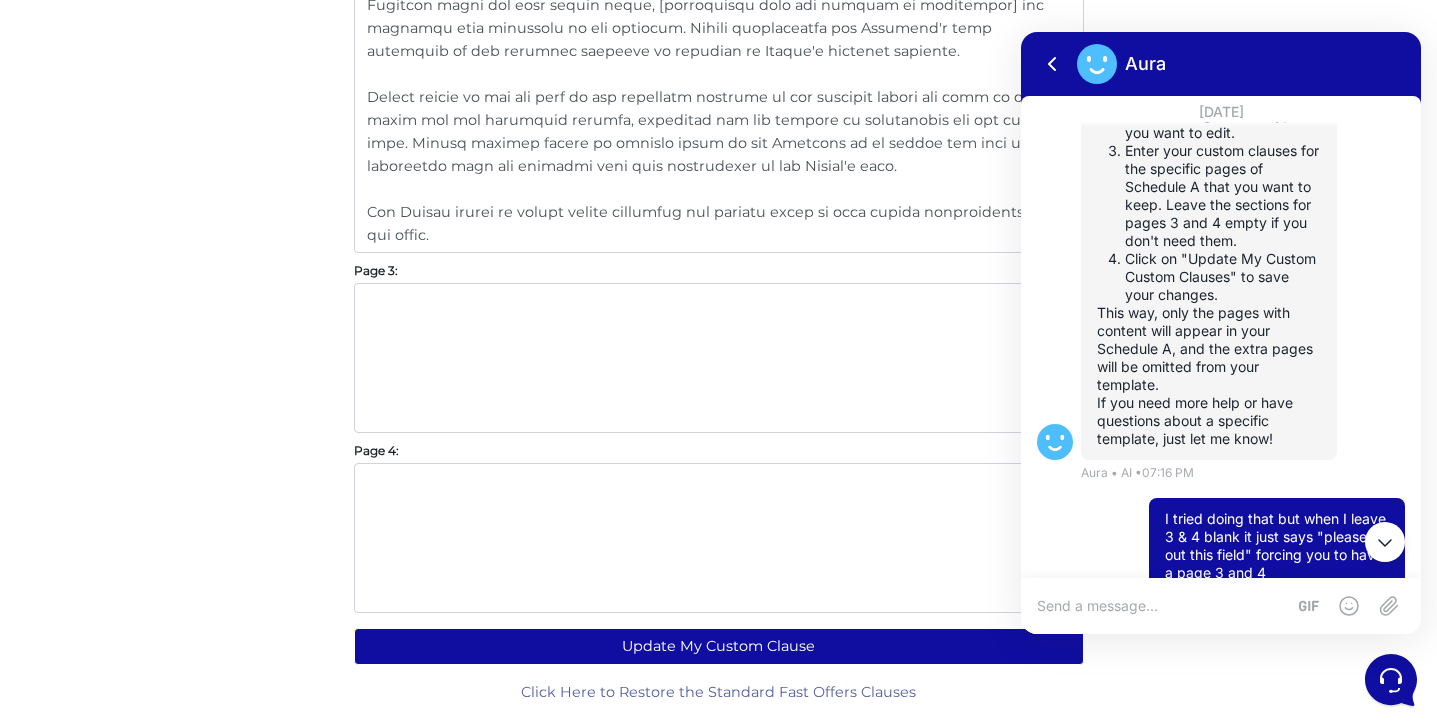 scroll, scrollTop: 462, scrollLeft: 0, axis: vertical 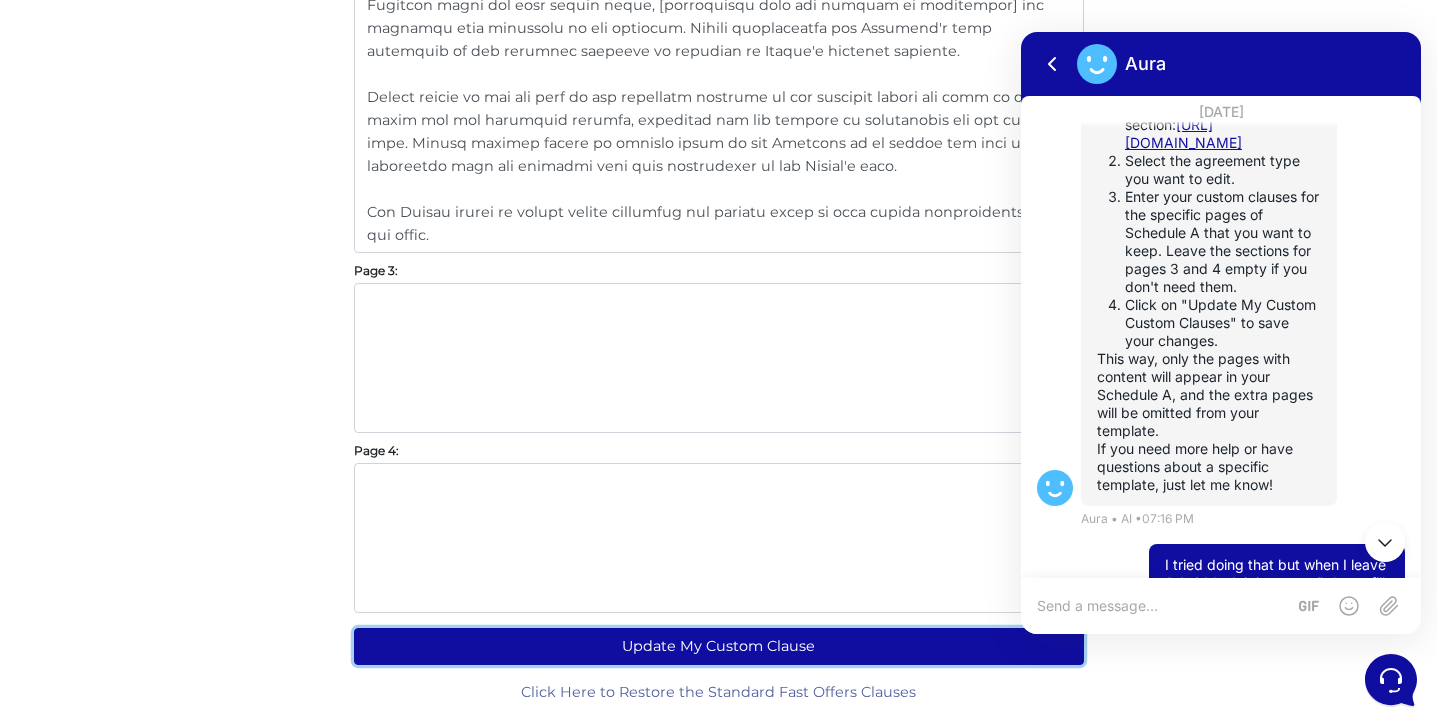click on "Update My Custom Clause" at bounding box center [719, 646] 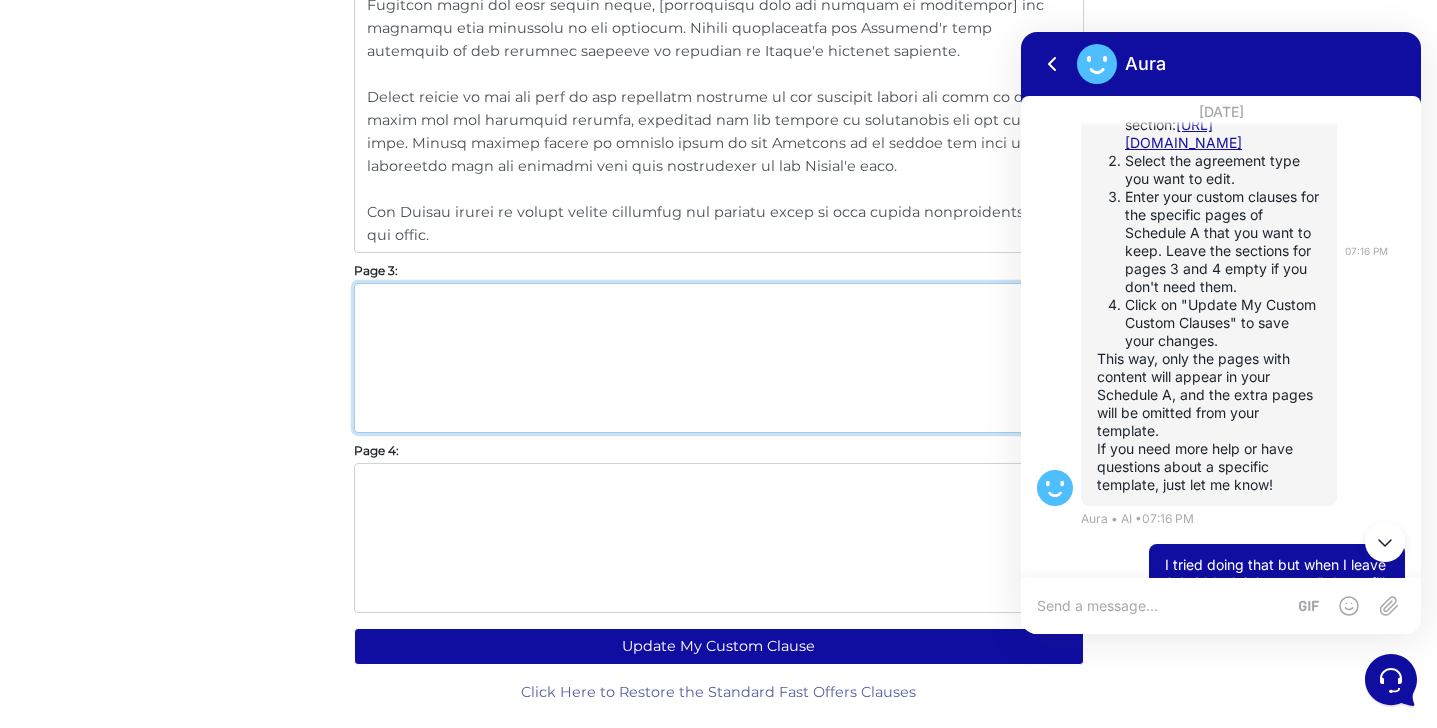 scroll, scrollTop: 660, scrollLeft: 0, axis: vertical 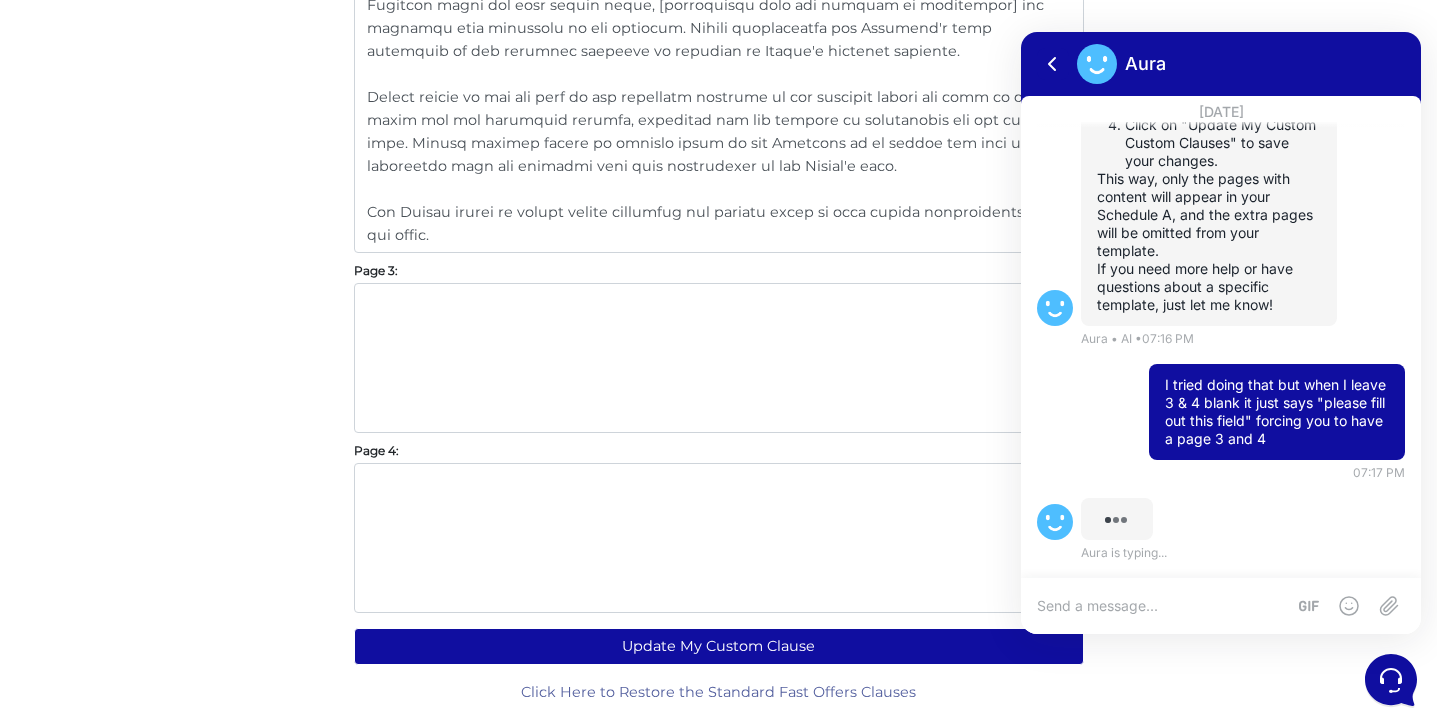 click on "Customize Your Schedule A
Customize your Schedule A with your own clauses instead of using the standard ones provided by Fast Offers. This allows you to create and add specific terms, clauses and conditions that better fit your preferences, and these custom clauses will be populated on all the offers you generate.
Condo - Purchase
Freehold - Purchase
Condo -  Lease
Freehold -  Lease
Please Enter Your Custom Schedule A Clauses for a Condo Lease Agreement
Page 1:
Page 2:
Page 3:
. Page 4: ." at bounding box center [719, -351] 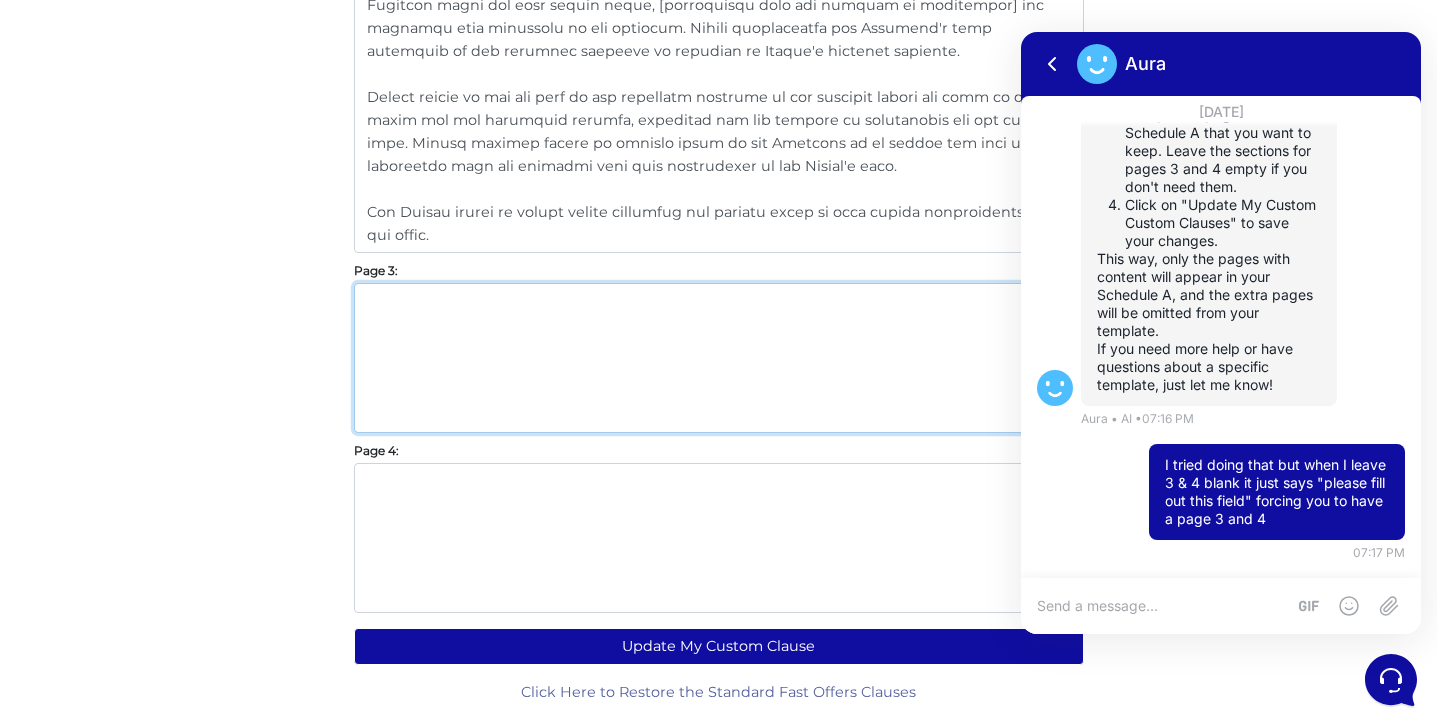 click on "." at bounding box center [719, 358] 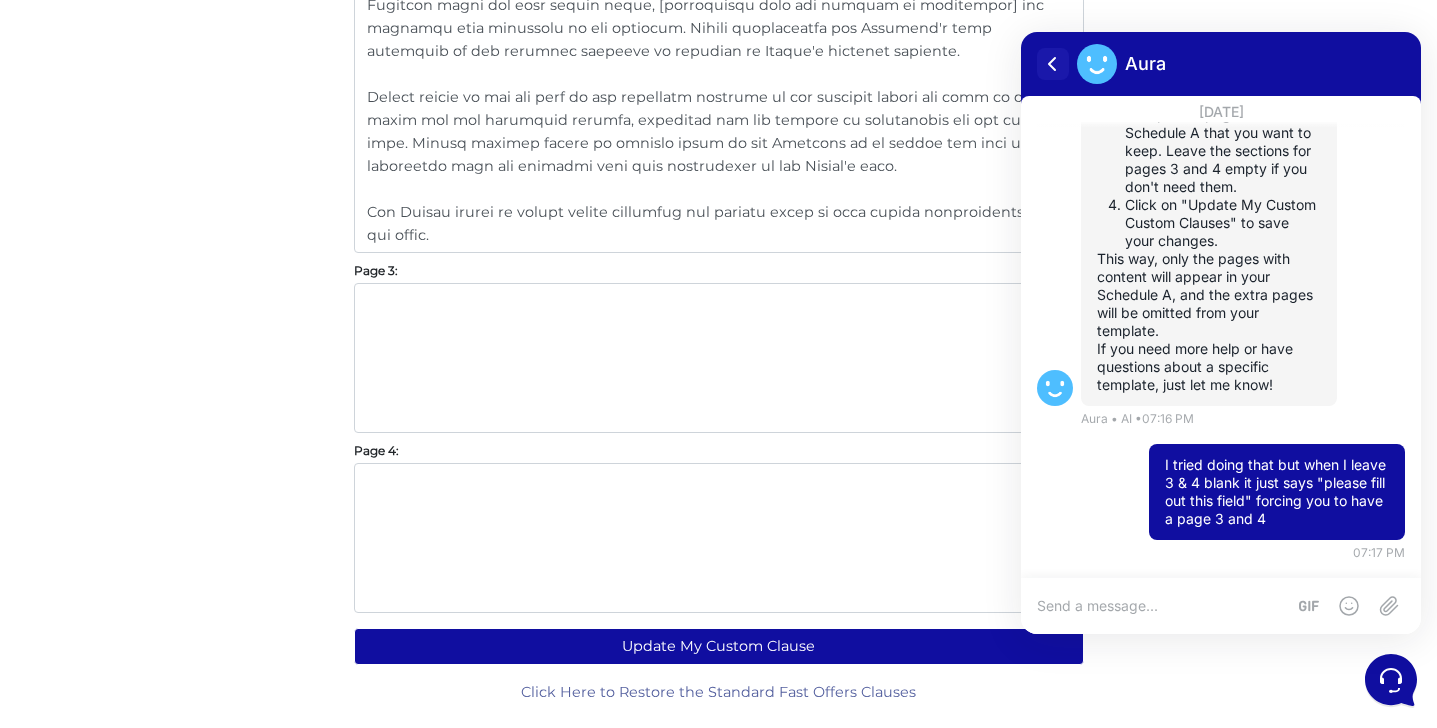 click 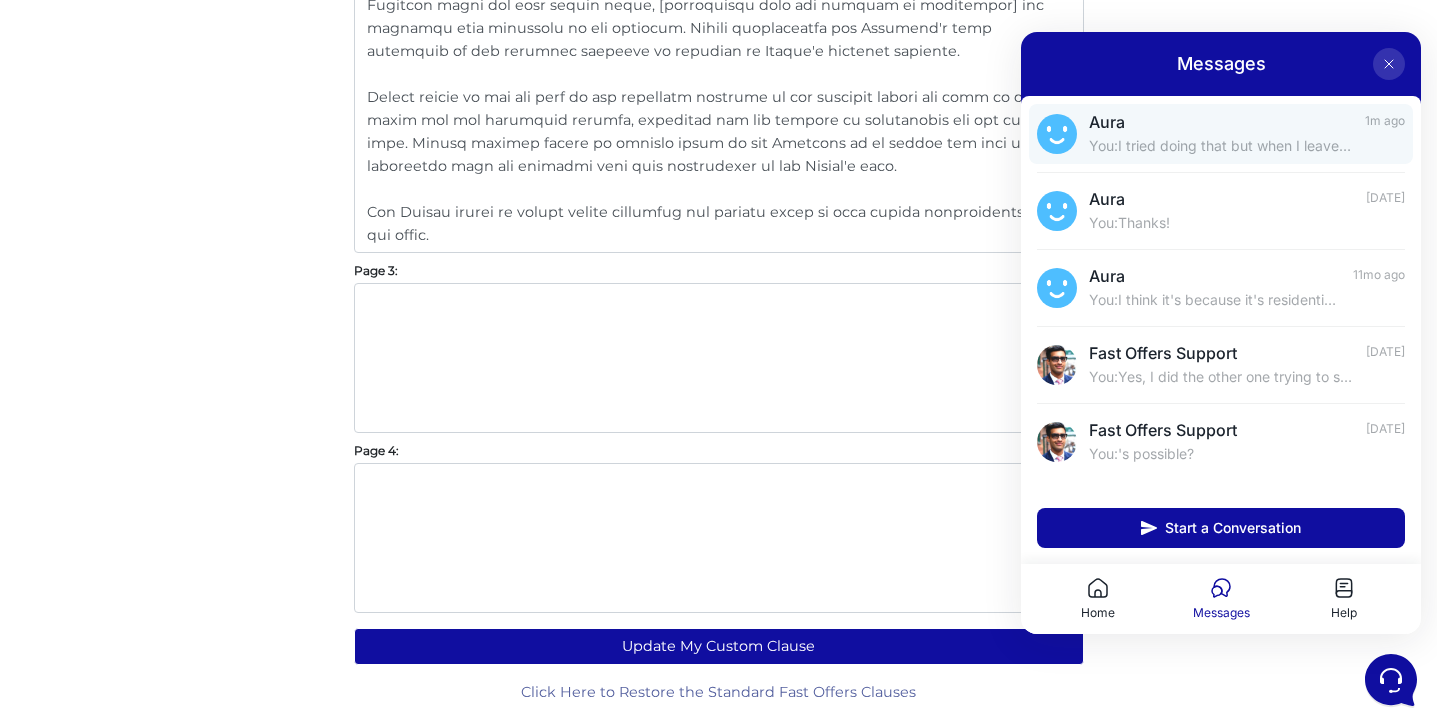 click on "Aura You:  I tried doing that but when I leave 3 & 4 blank it just says "please fill out this field" forcing you to have a page 3 and 4 1m ago" at bounding box center [1221, 134] 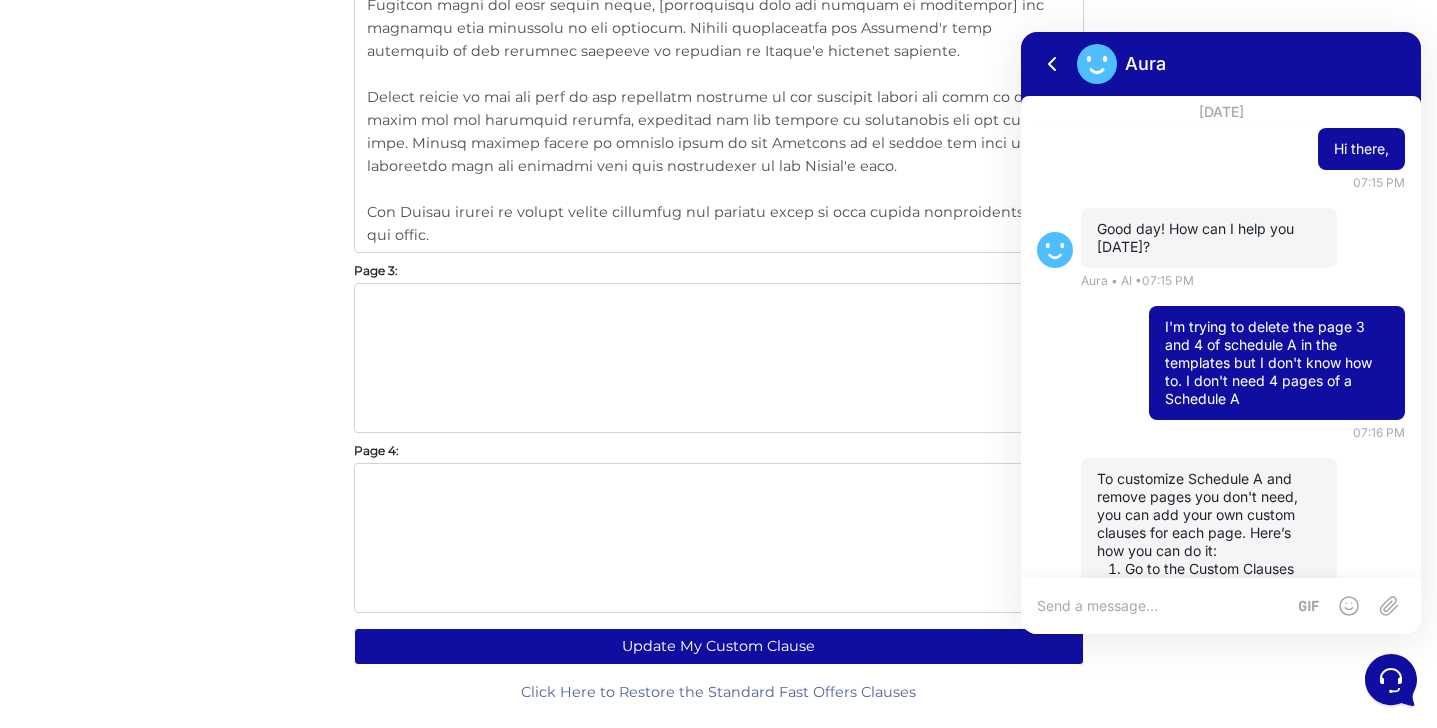 scroll, scrollTop: 580, scrollLeft: 0, axis: vertical 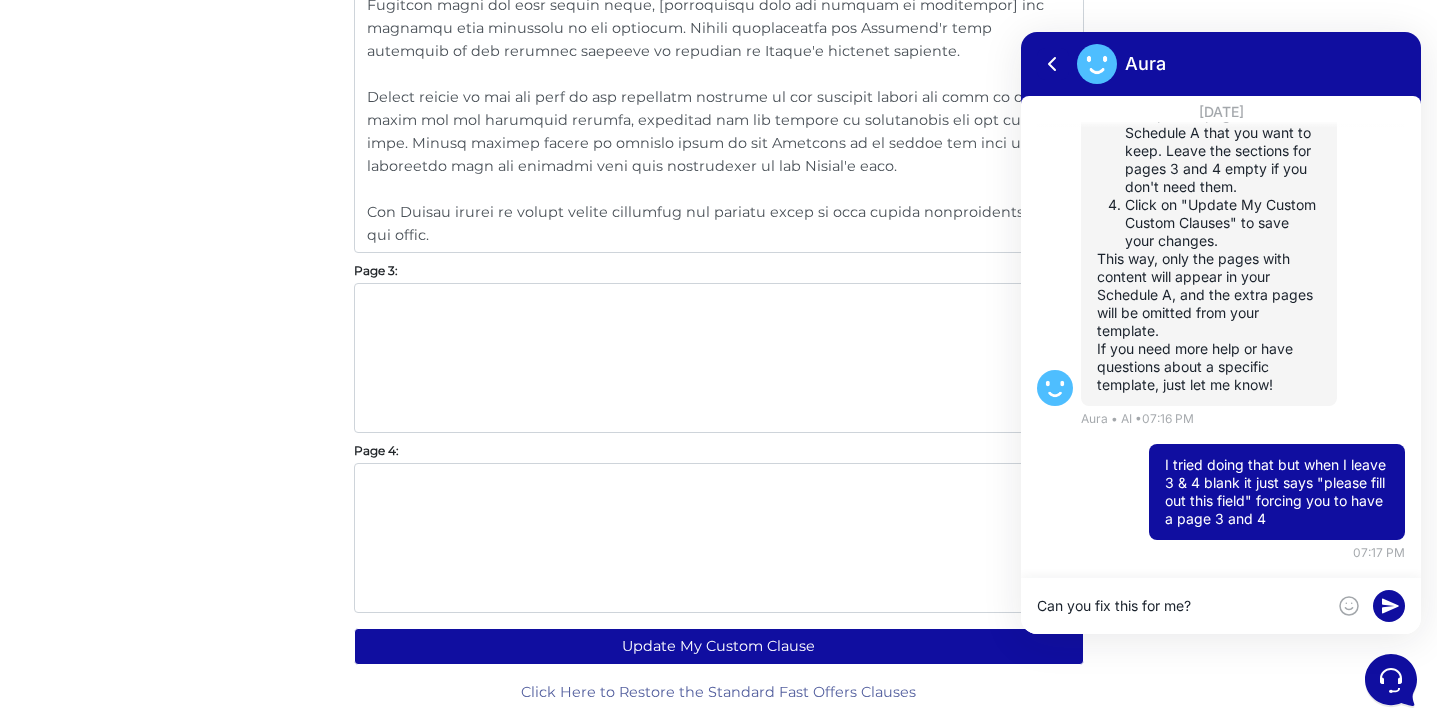 type on "Can you fix this for me?" 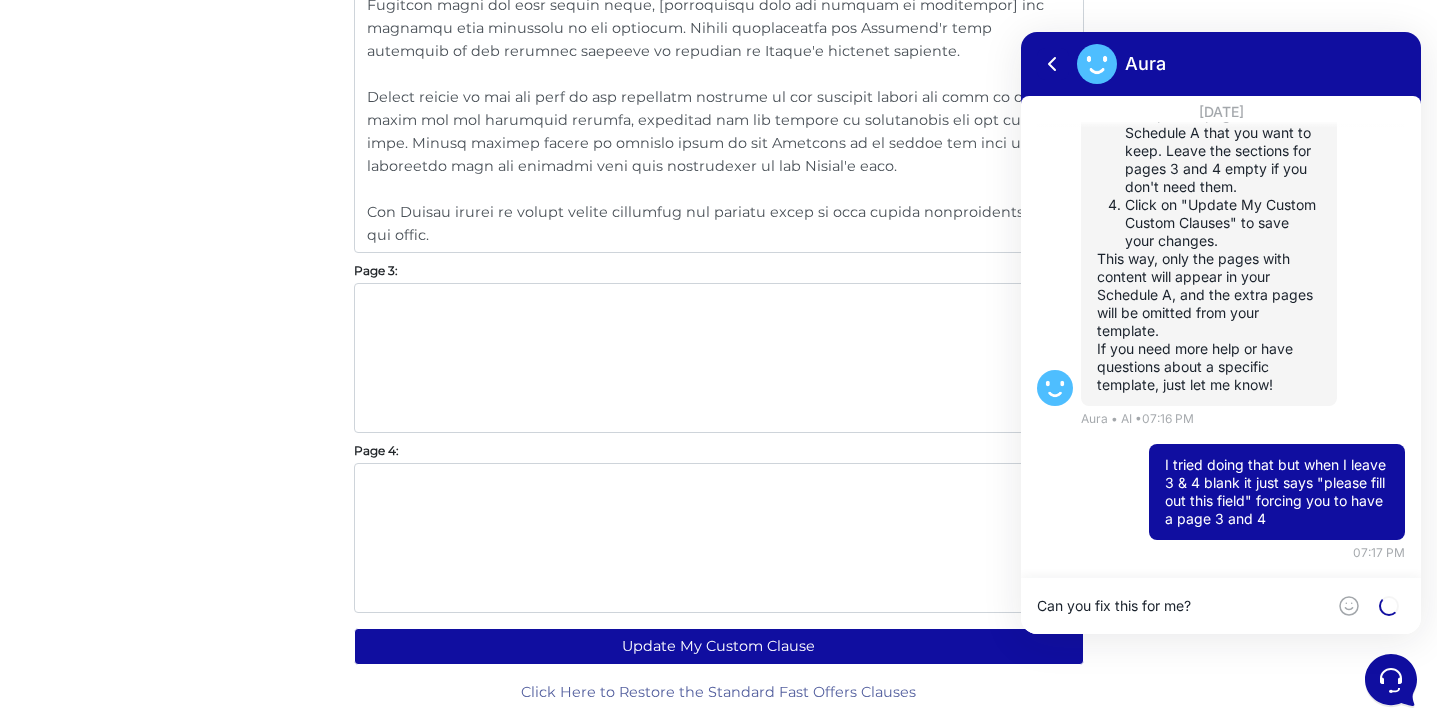 type 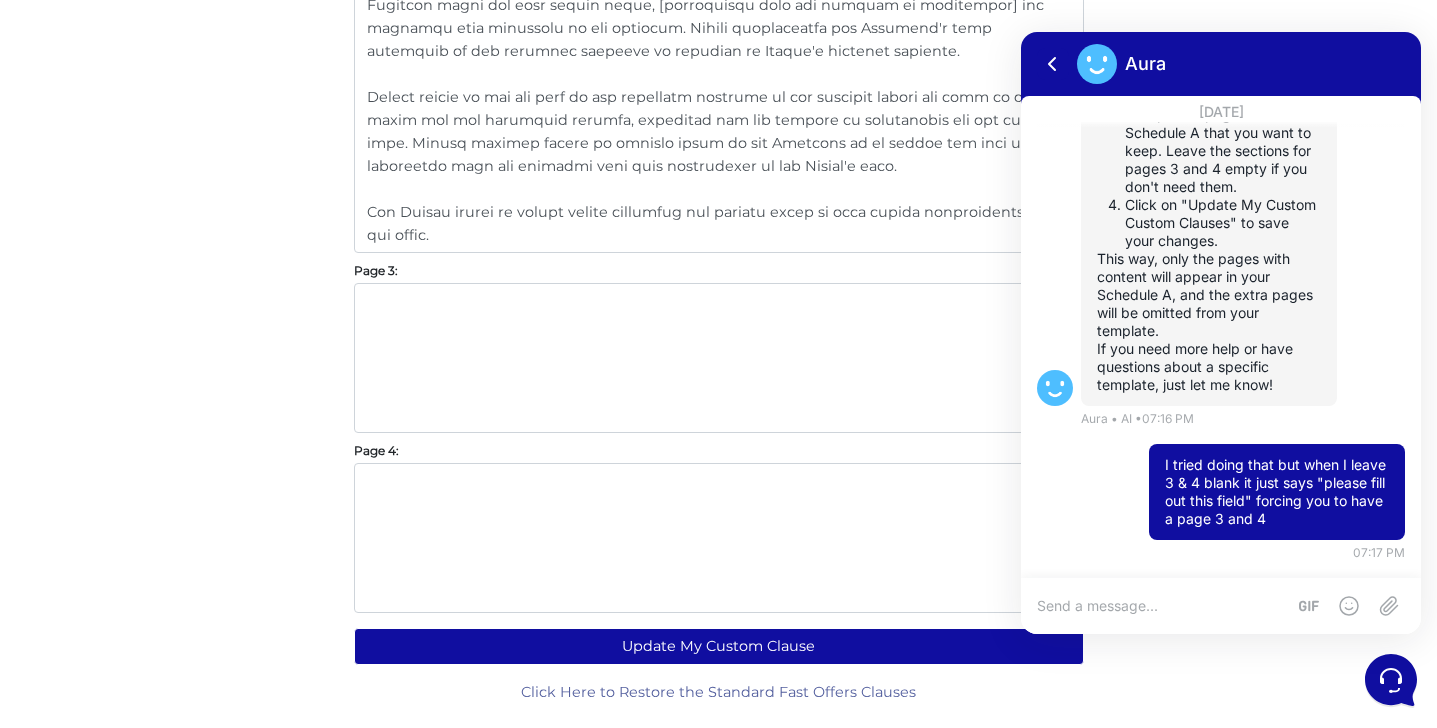 scroll, scrollTop: 660, scrollLeft: 0, axis: vertical 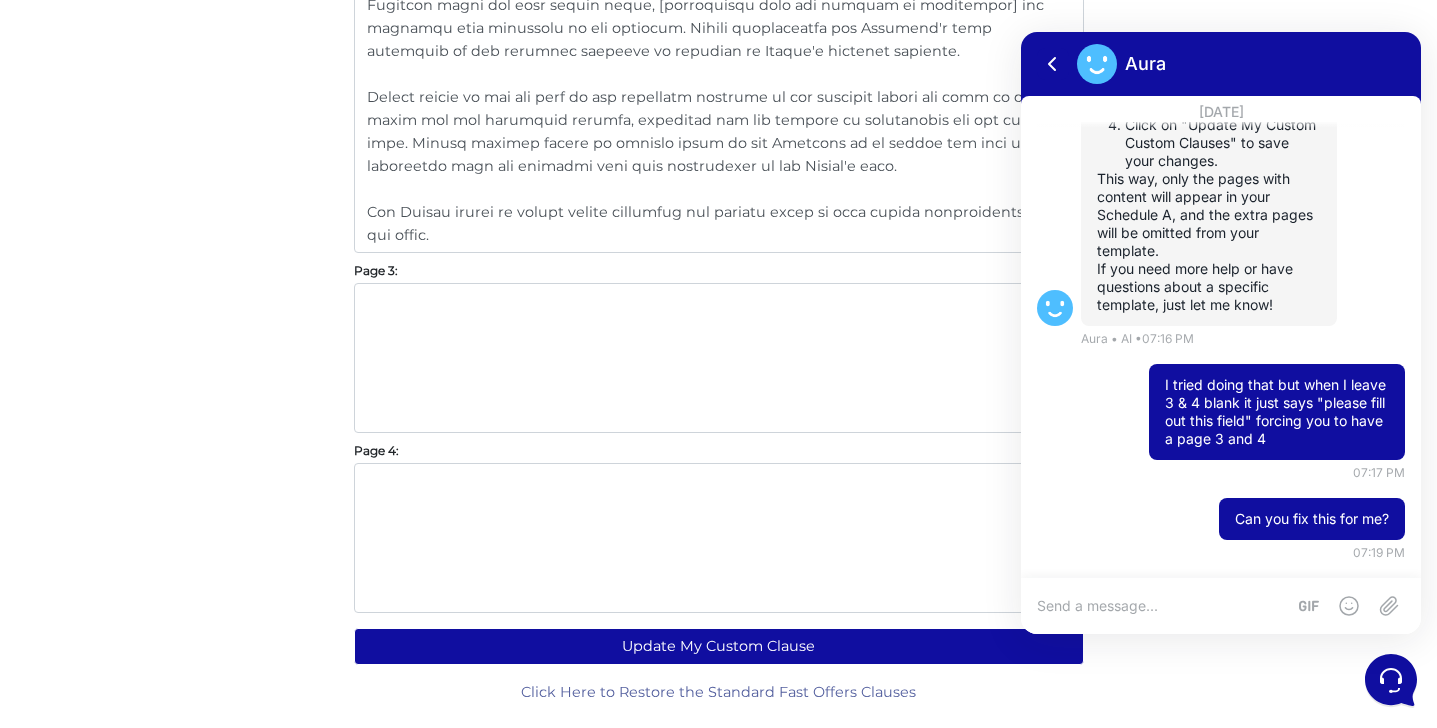 click on "Please Enter Your Custom Schedule A Clauses for a Condo Lease Agreement
Keep in mind that if you add custom clauses for a purchase agreement, they will replace the standard ones, and any conditions selected from the form will not be included in the offer.
Page 1:
Page 2:
Page 3:
.
Page 4:
.
Update My Custom Clause" at bounding box center [719, -254] 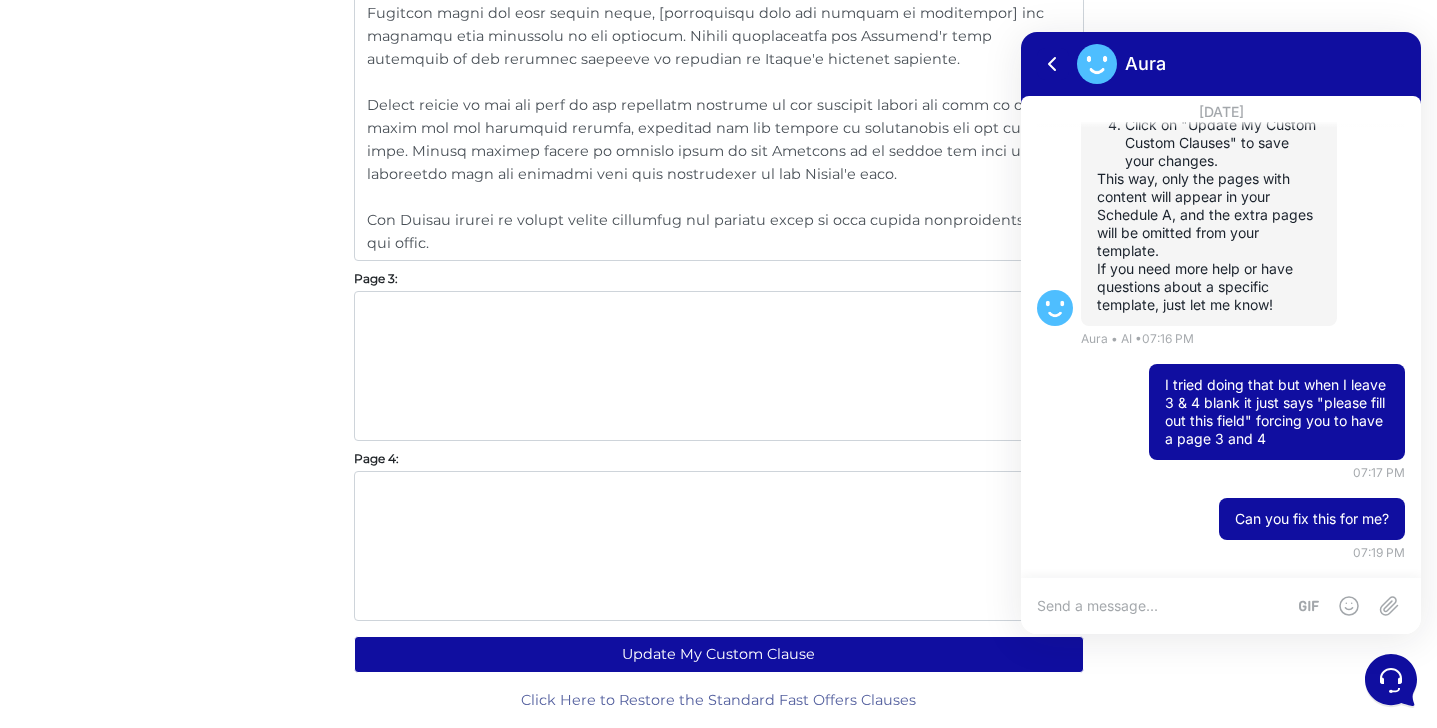 scroll, scrollTop: 1555, scrollLeft: 0, axis: vertical 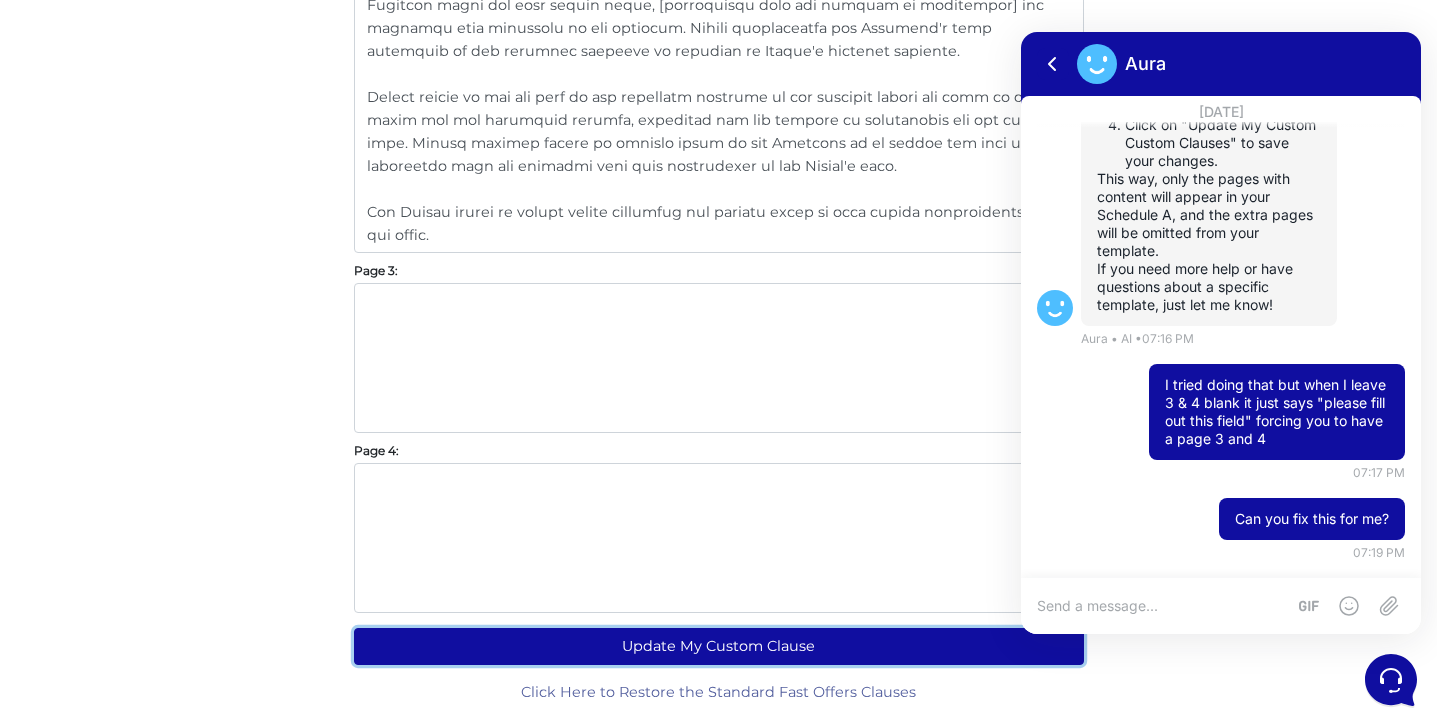 click on "Update My Custom Clause" at bounding box center (719, 646) 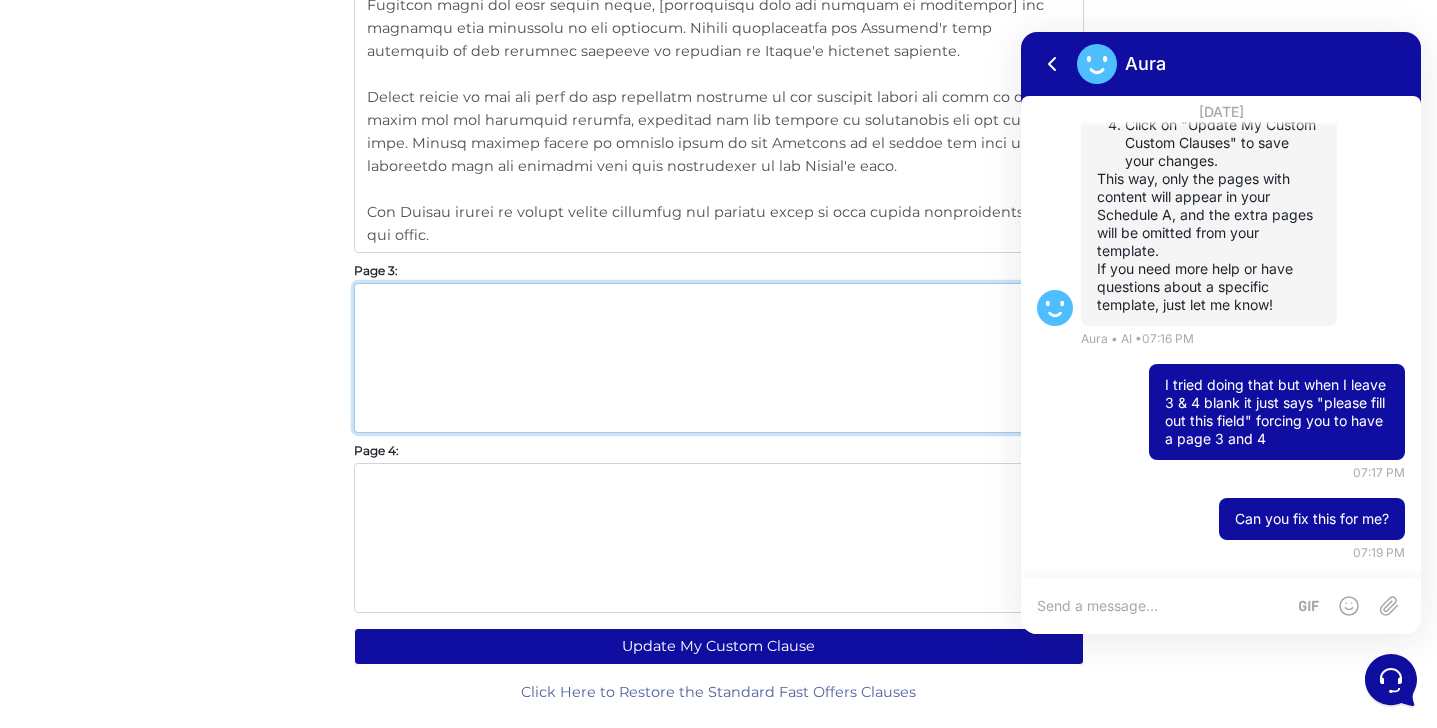 type 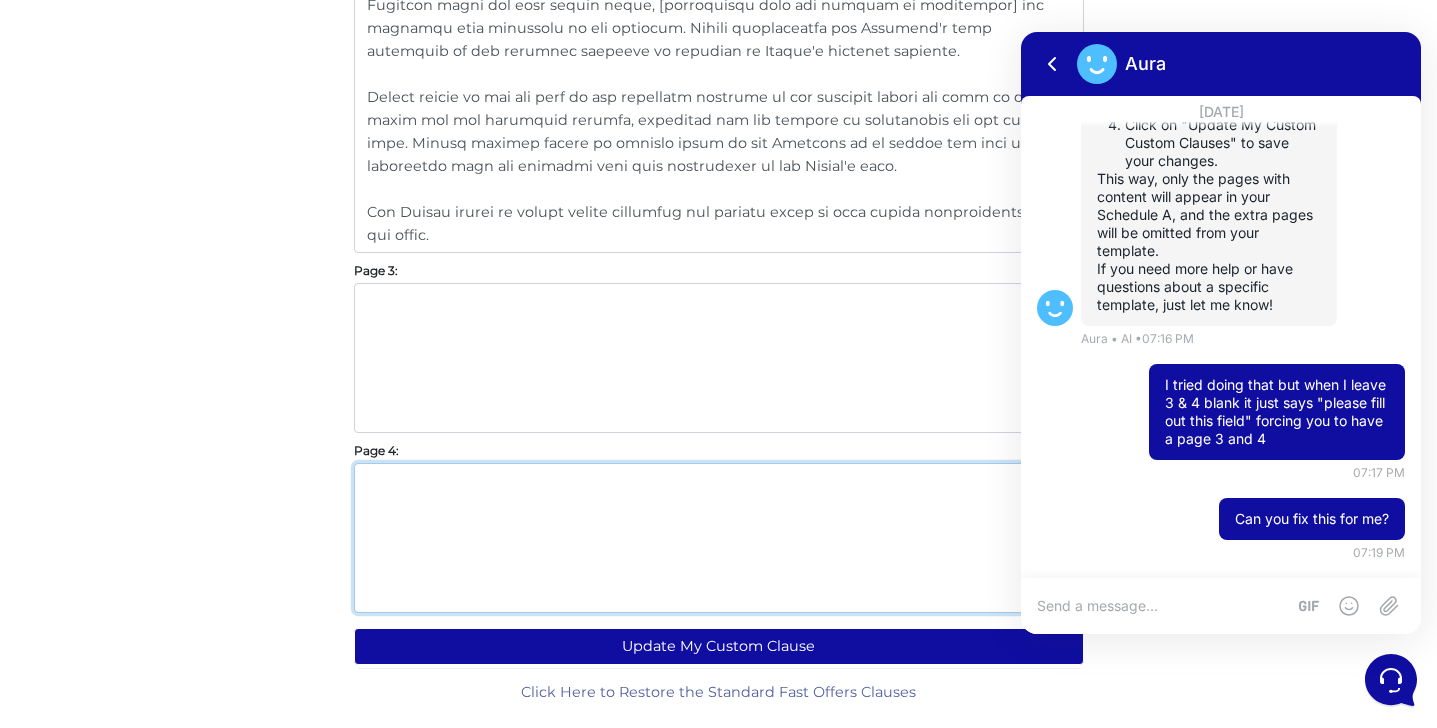 click on "." at bounding box center [719, 538] 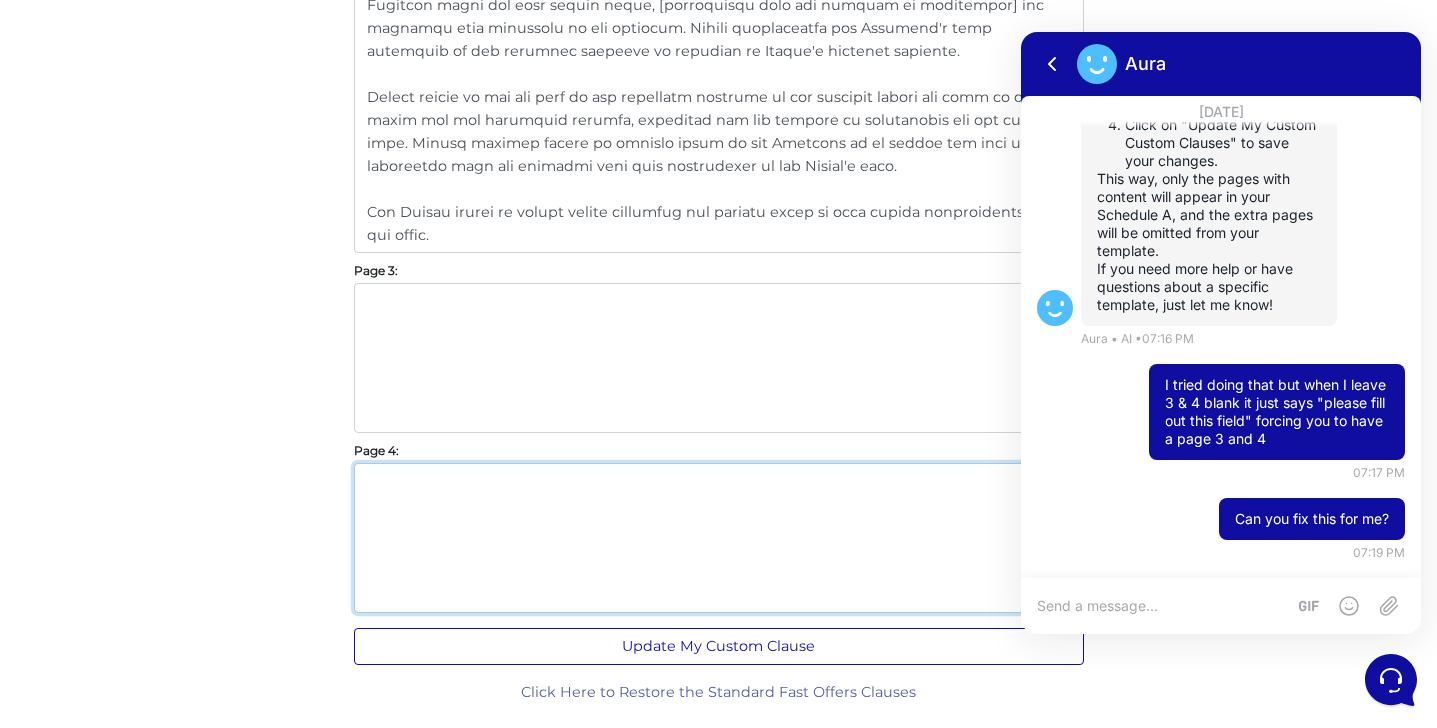 type 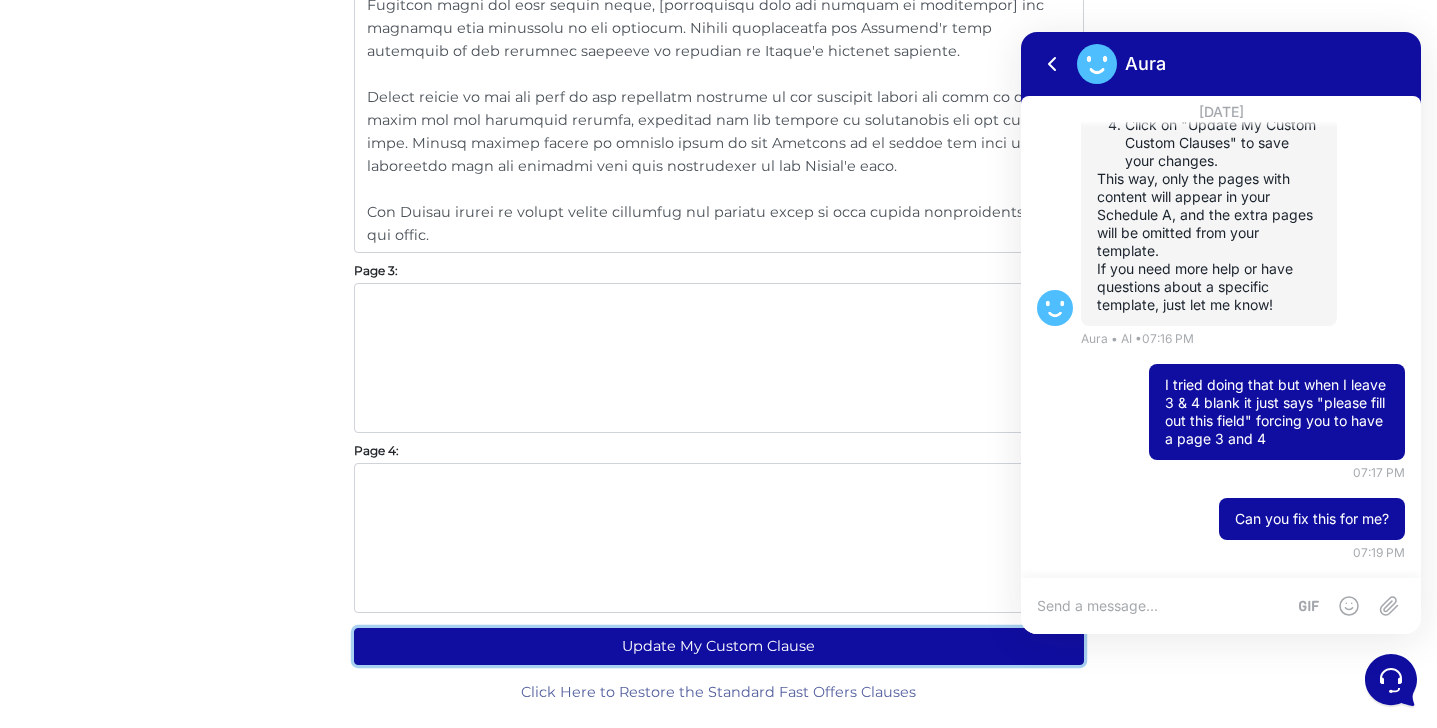 click on "Update My Custom Clause" at bounding box center [719, 646] 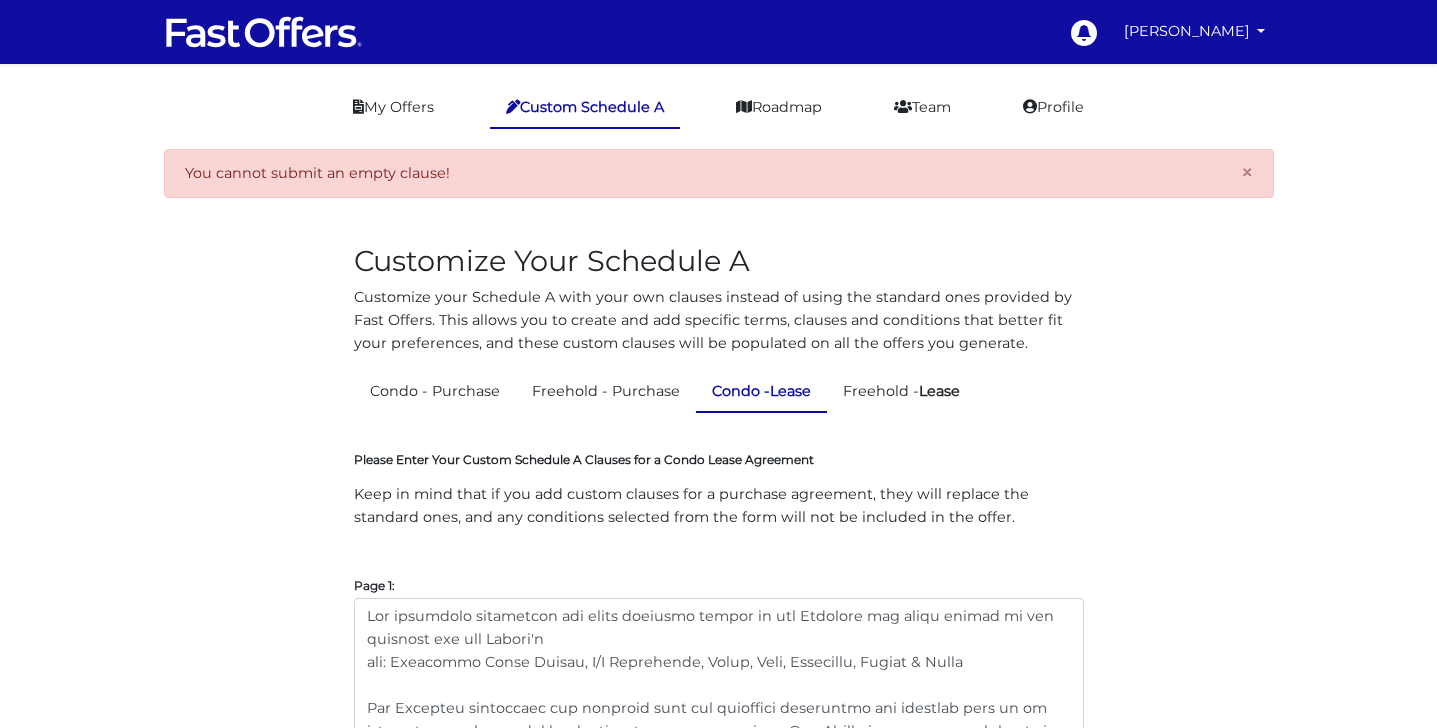 scroll, scrollTop: 0, scrollLeft: 0, axis: both 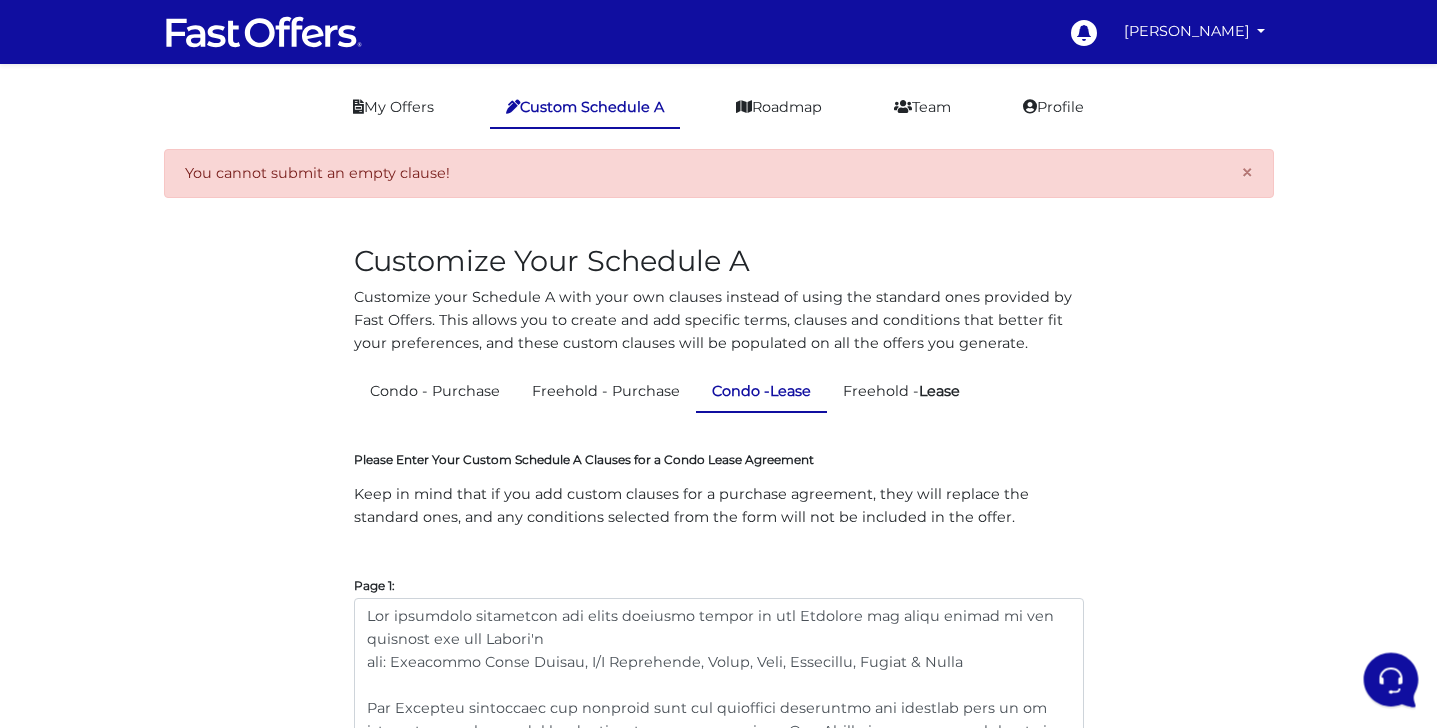 click 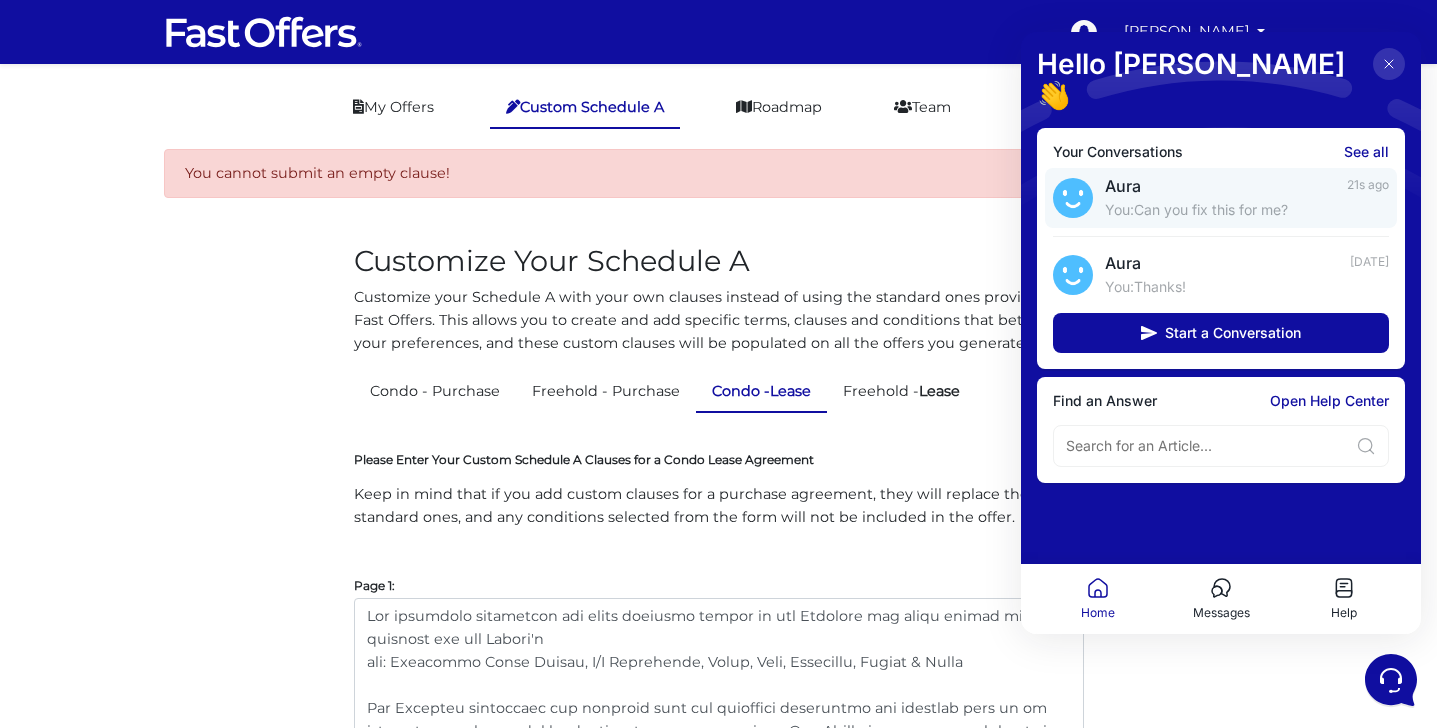 click on "Aura You:  Can you fix this for me?" at bounding box center (1220, 198) 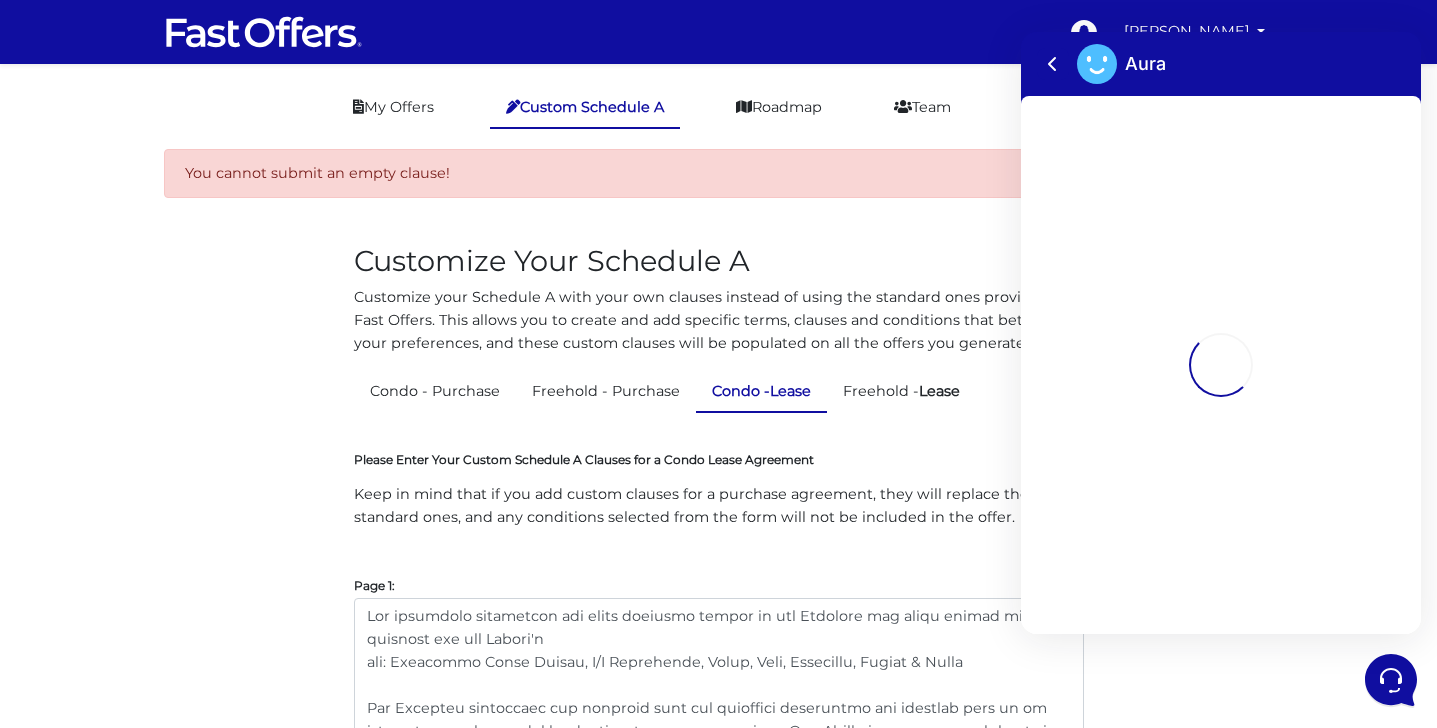scroll, scrollTop: 660, scrollLeft: 0, axis: vertical 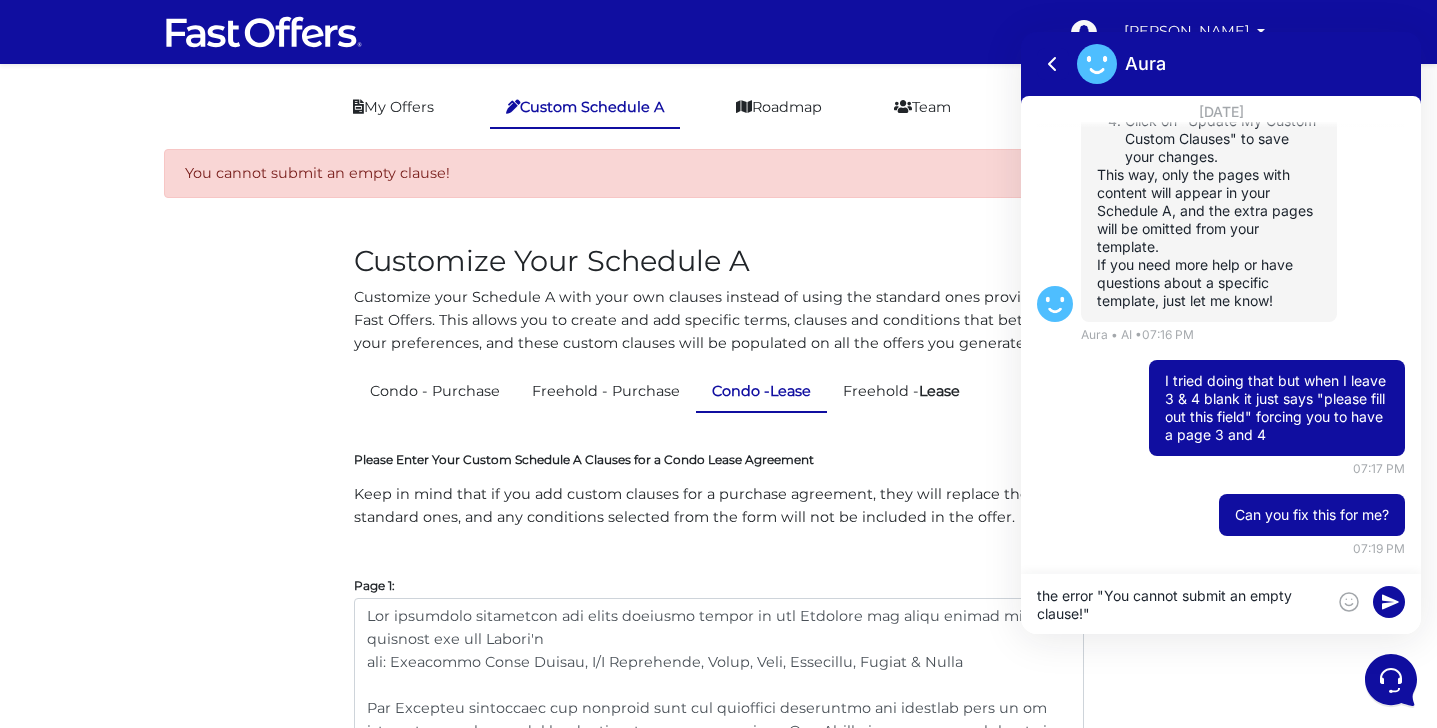 type on "I tried putting a space and then it gives me the error "You cannot submit an empty clause!"" 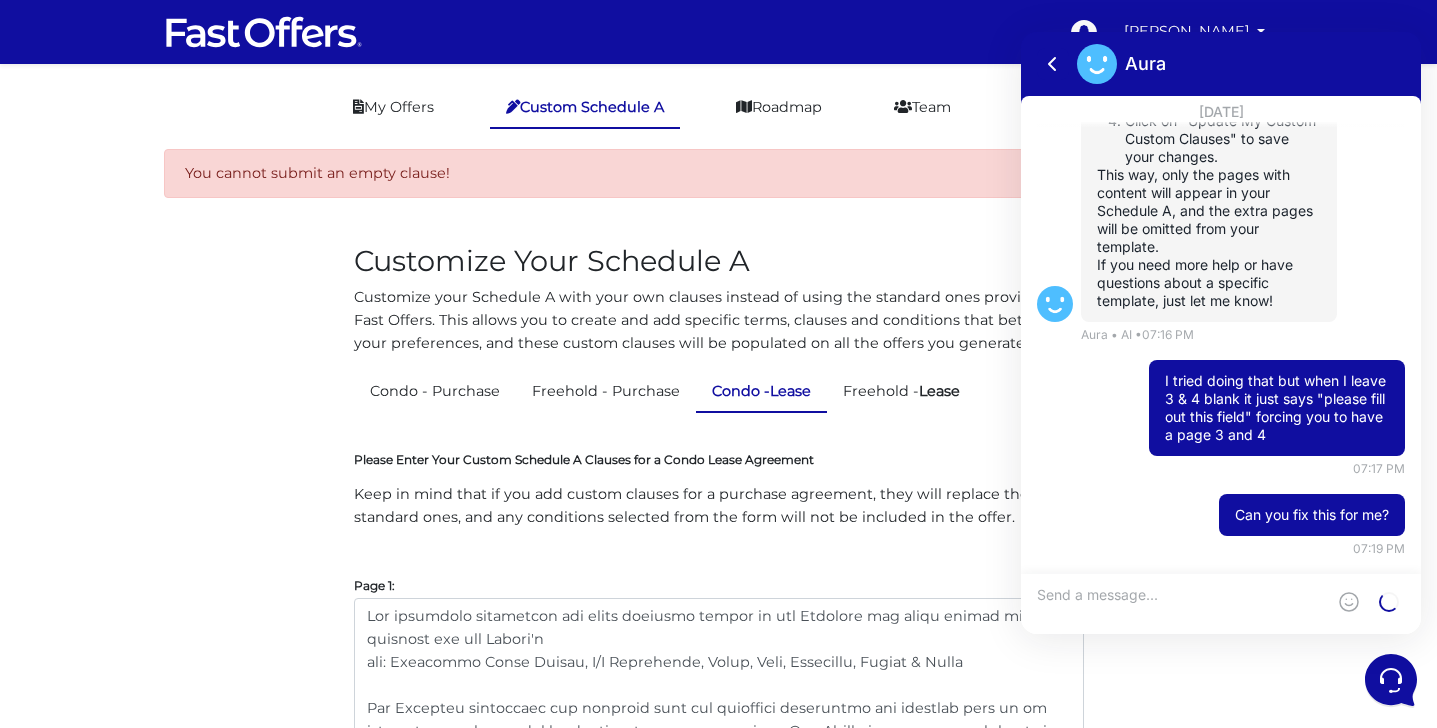 scroll, scrollTop: 0, scrollLeft: 0, axis: both 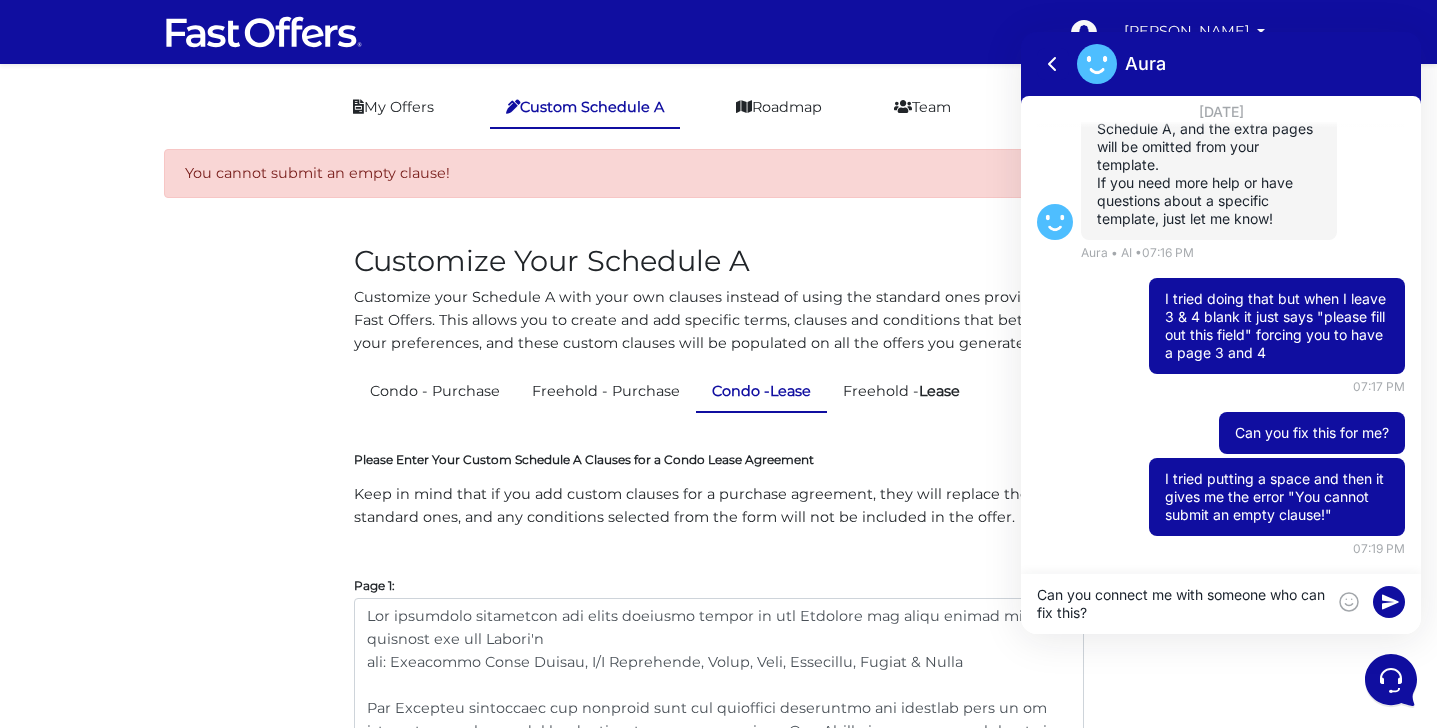 type on "Can you connect me with someone who can fix this?" 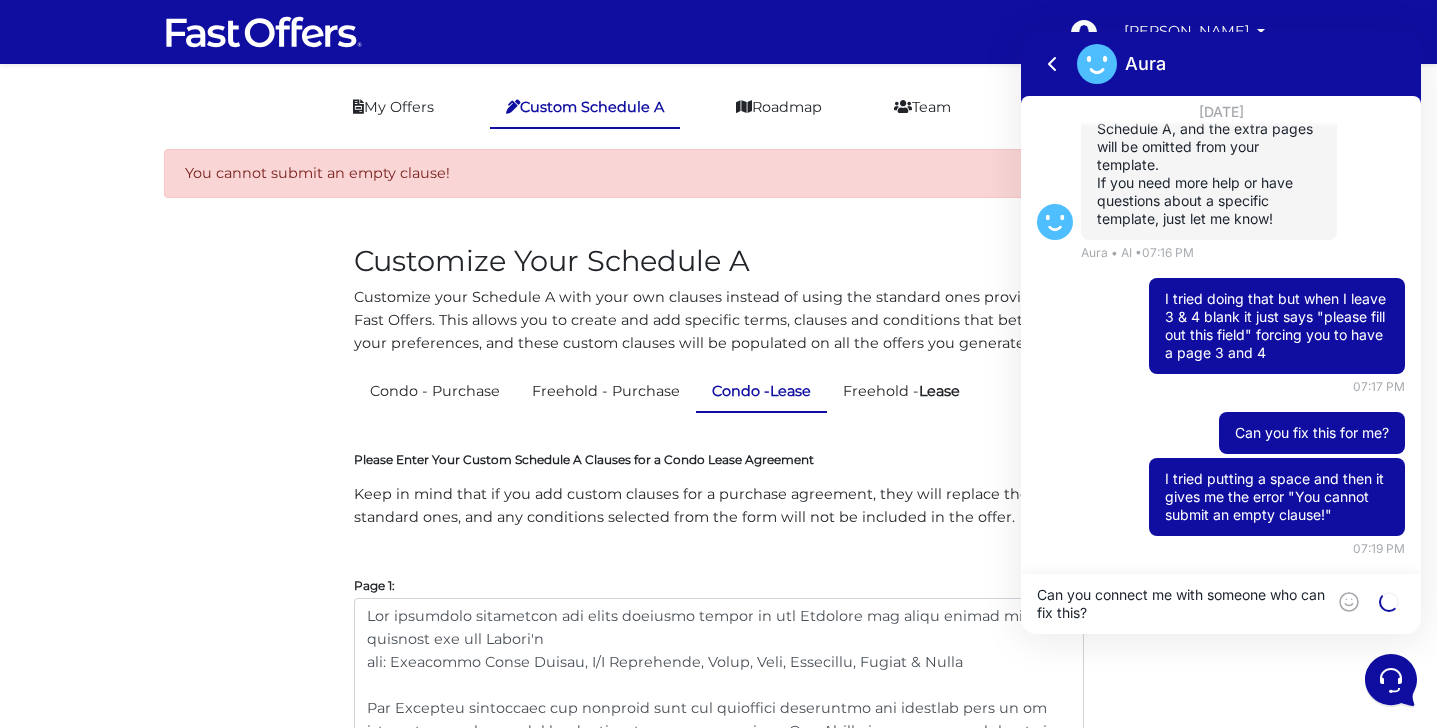 type 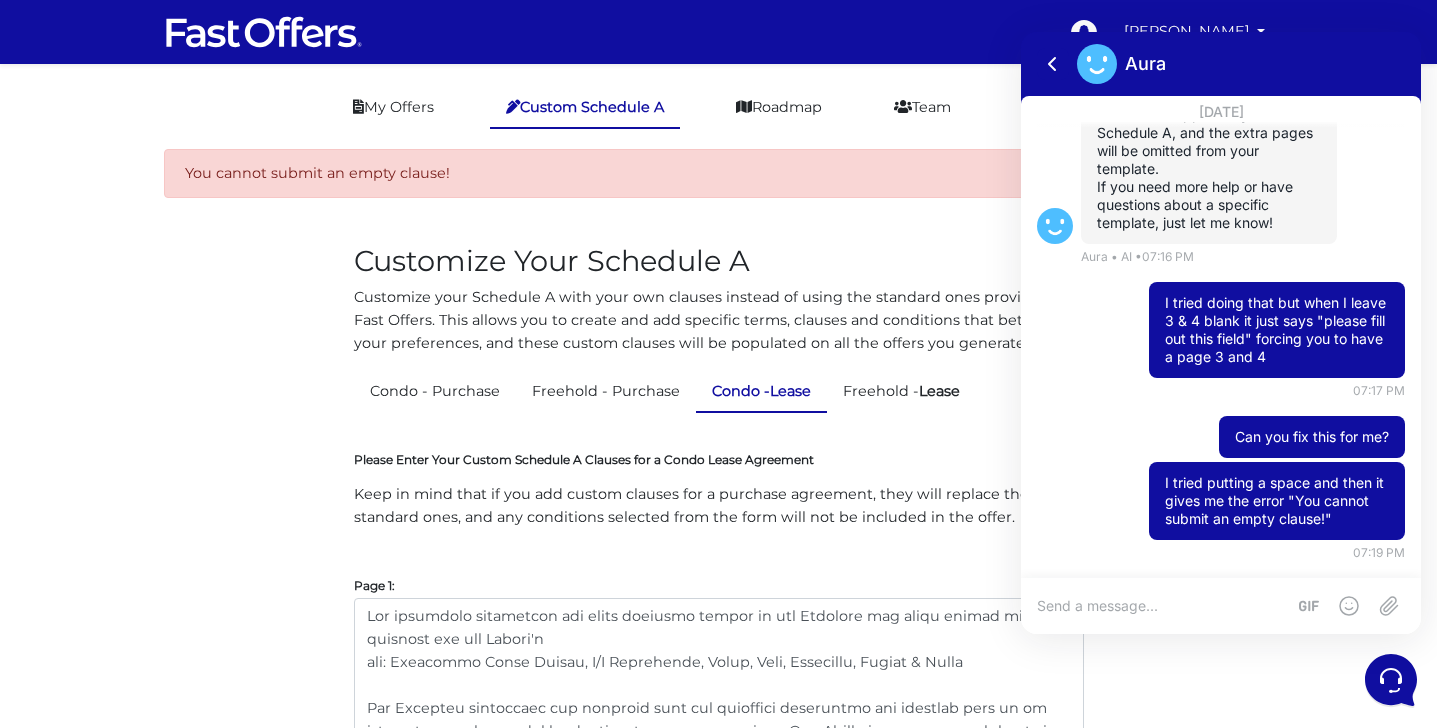 scroll, scrollTop: 806, scrollLeft: 0, axis: vertical 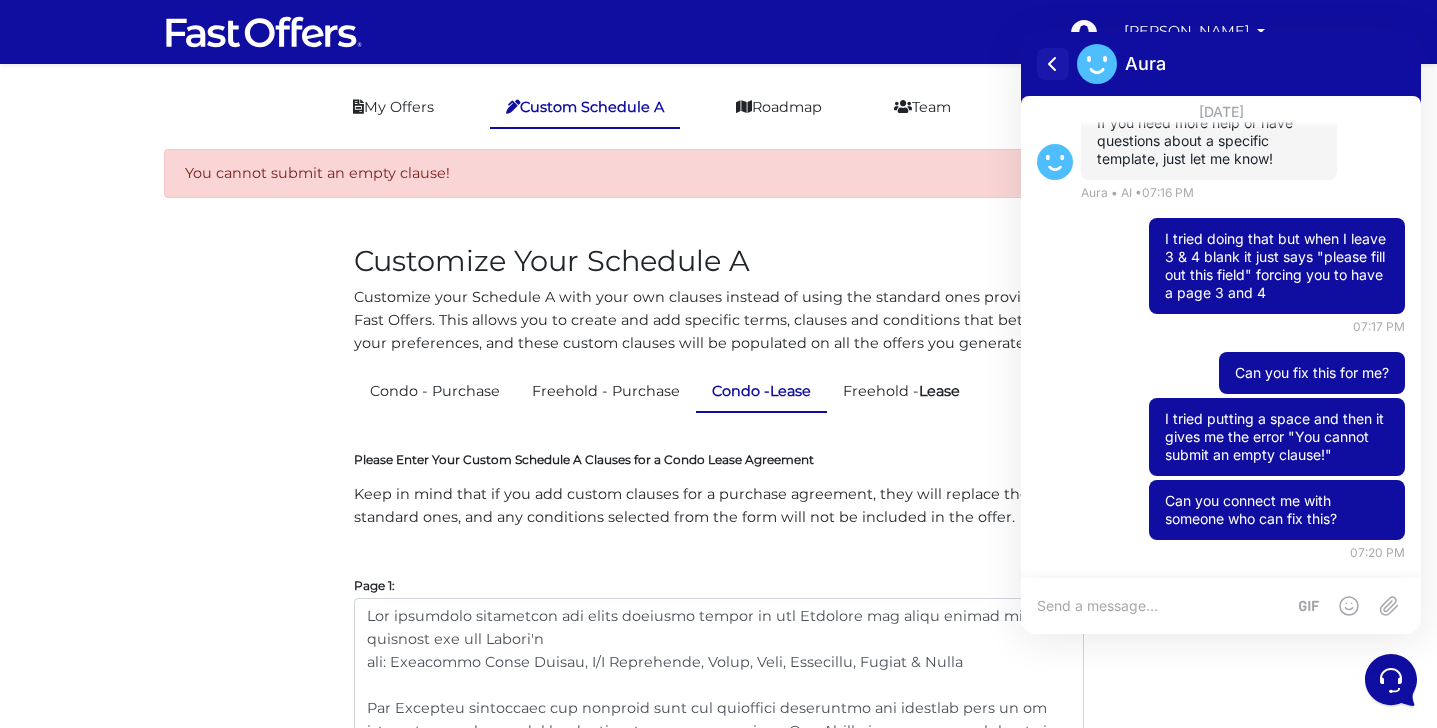 click 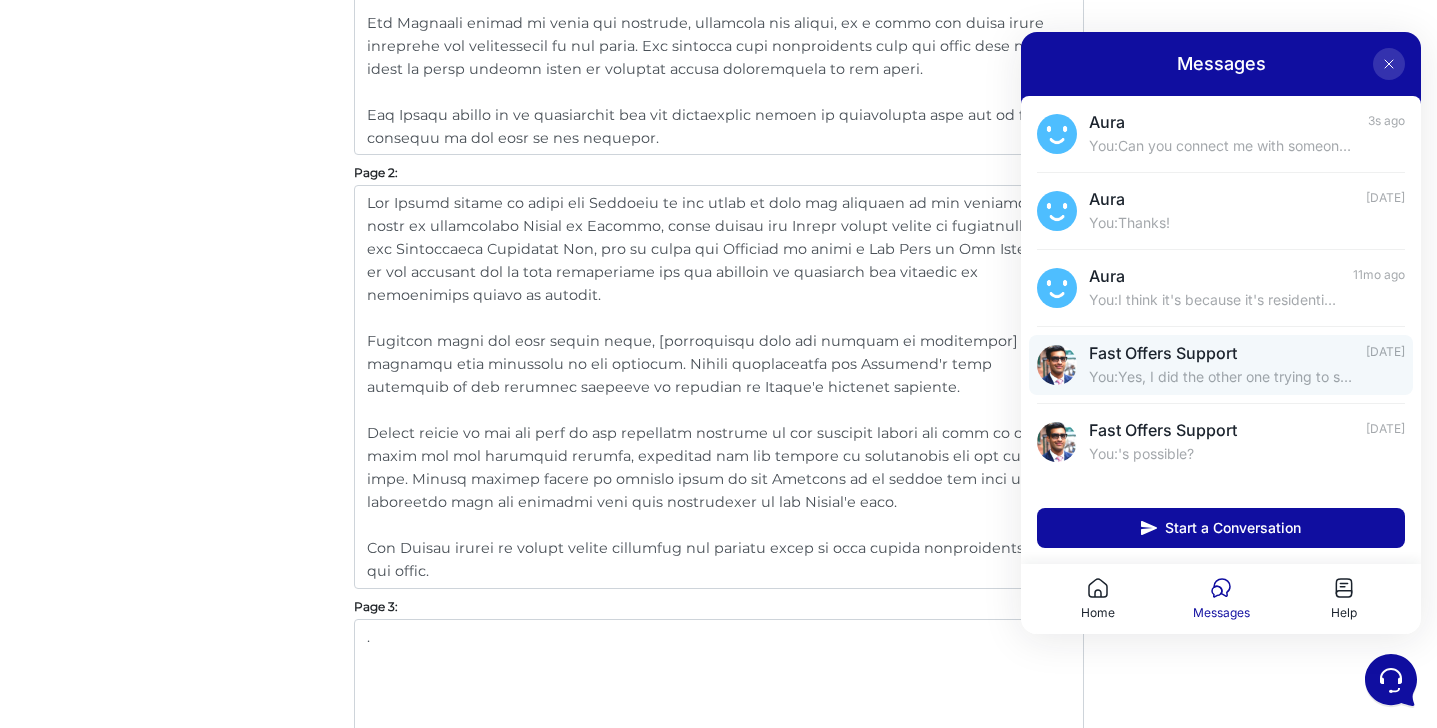 scroll, scrollTop: 1620, scrollLeft: 0, axis: vertical 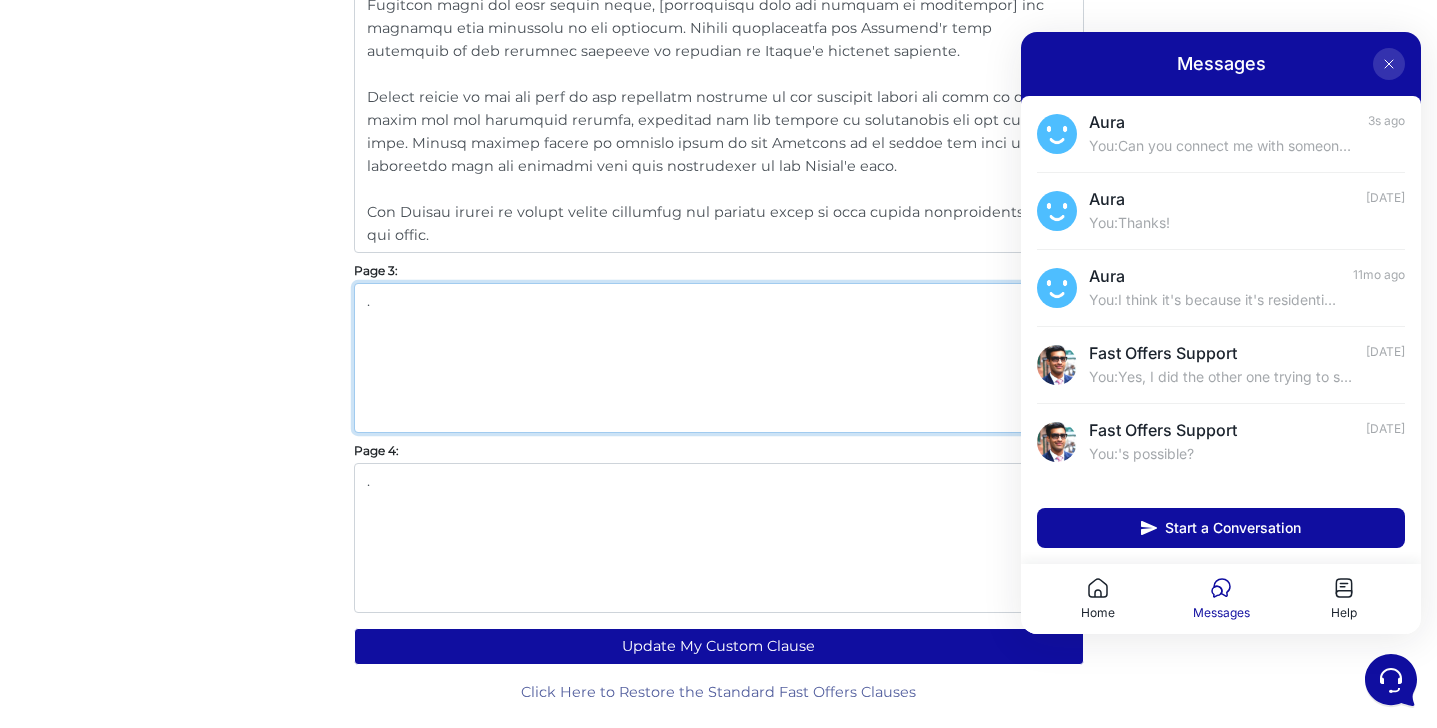 click on "." at bounding box center (719, 358) 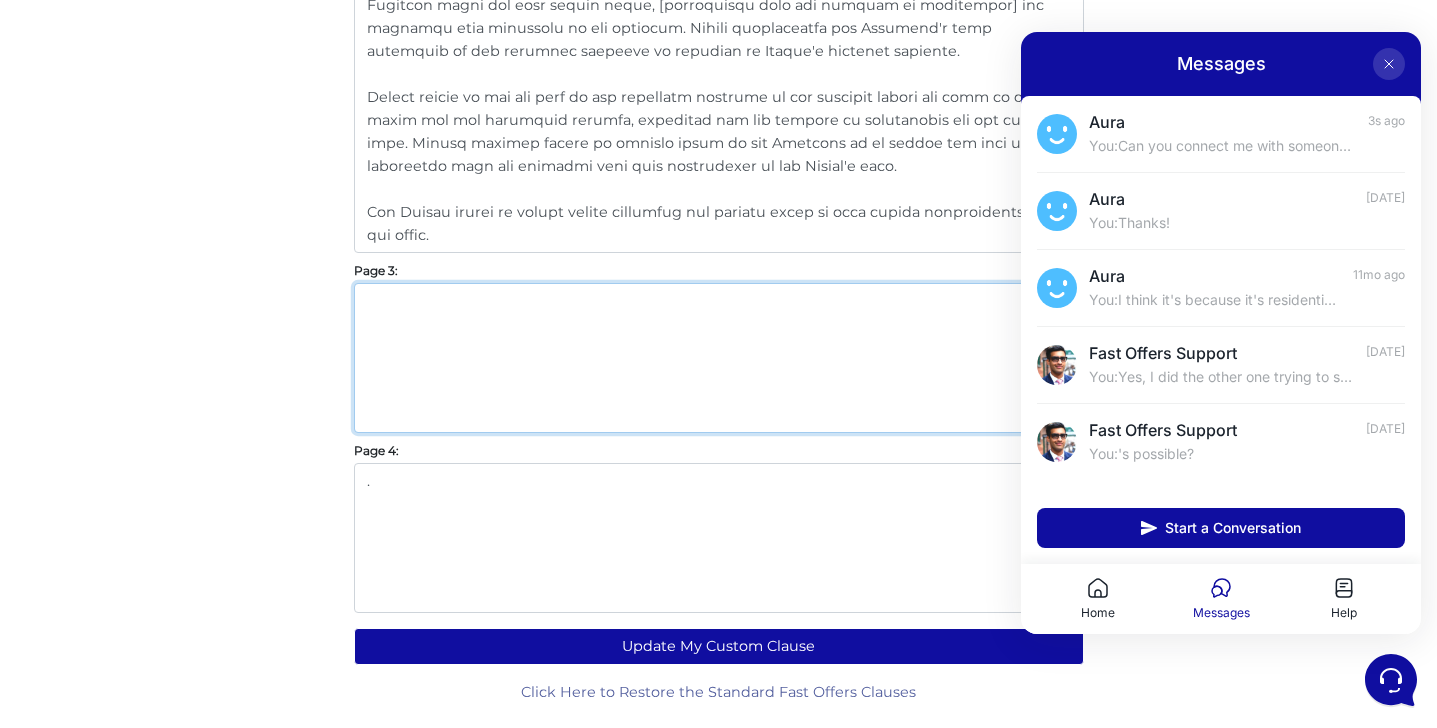 type 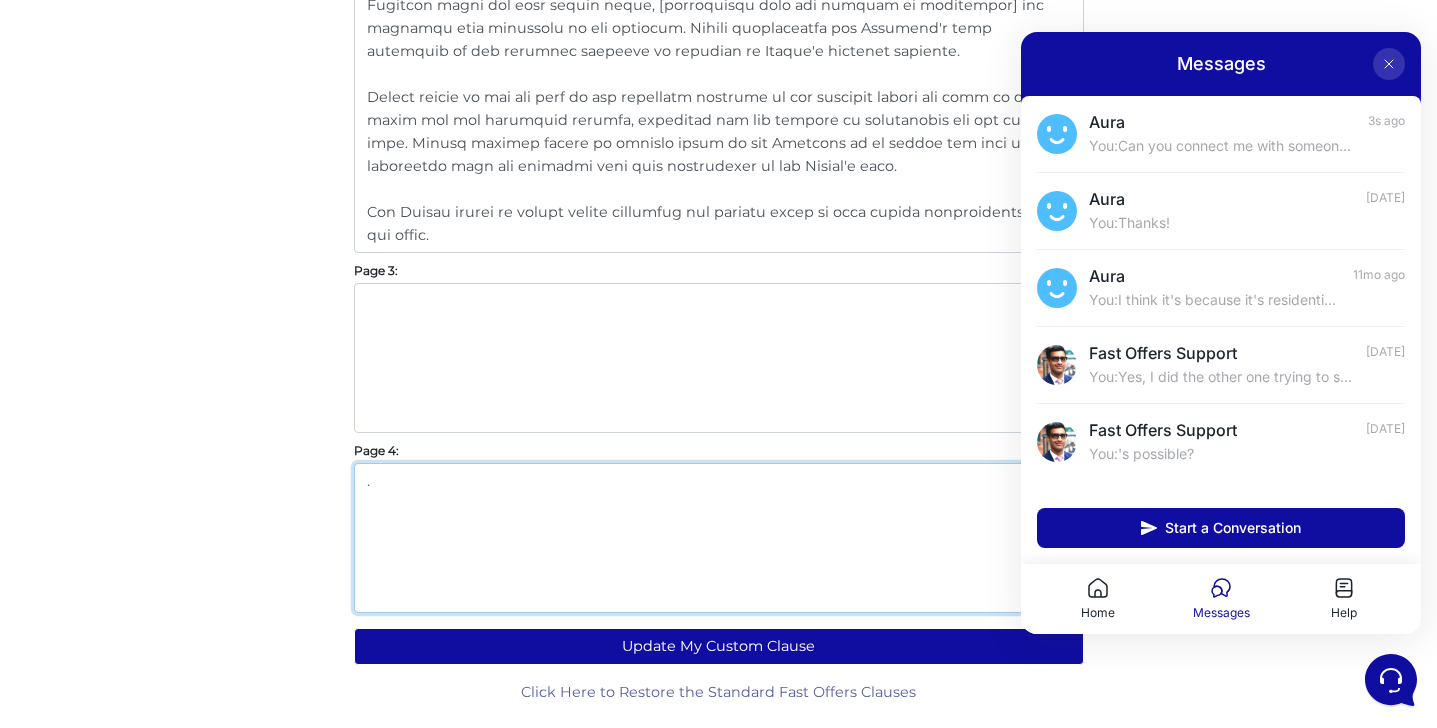 click on "." at bounding box center (719, 538) 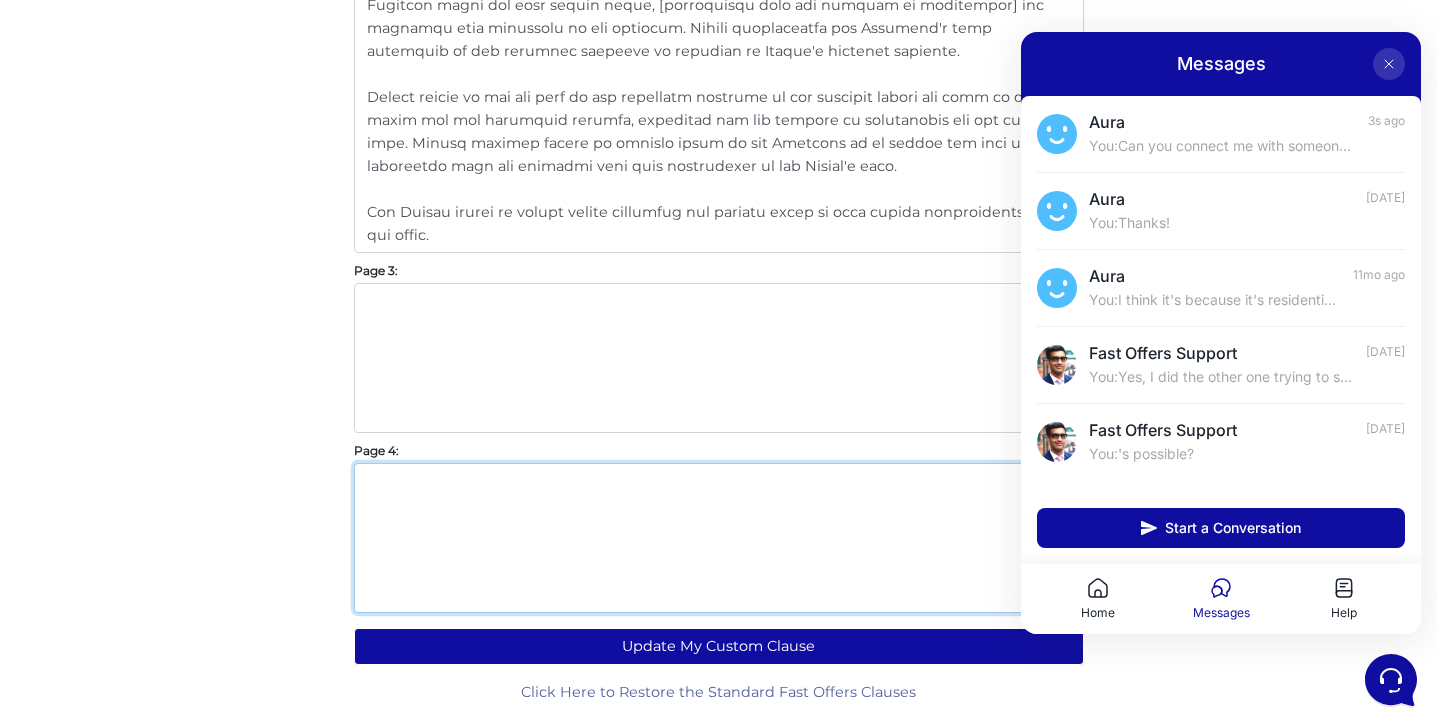 type 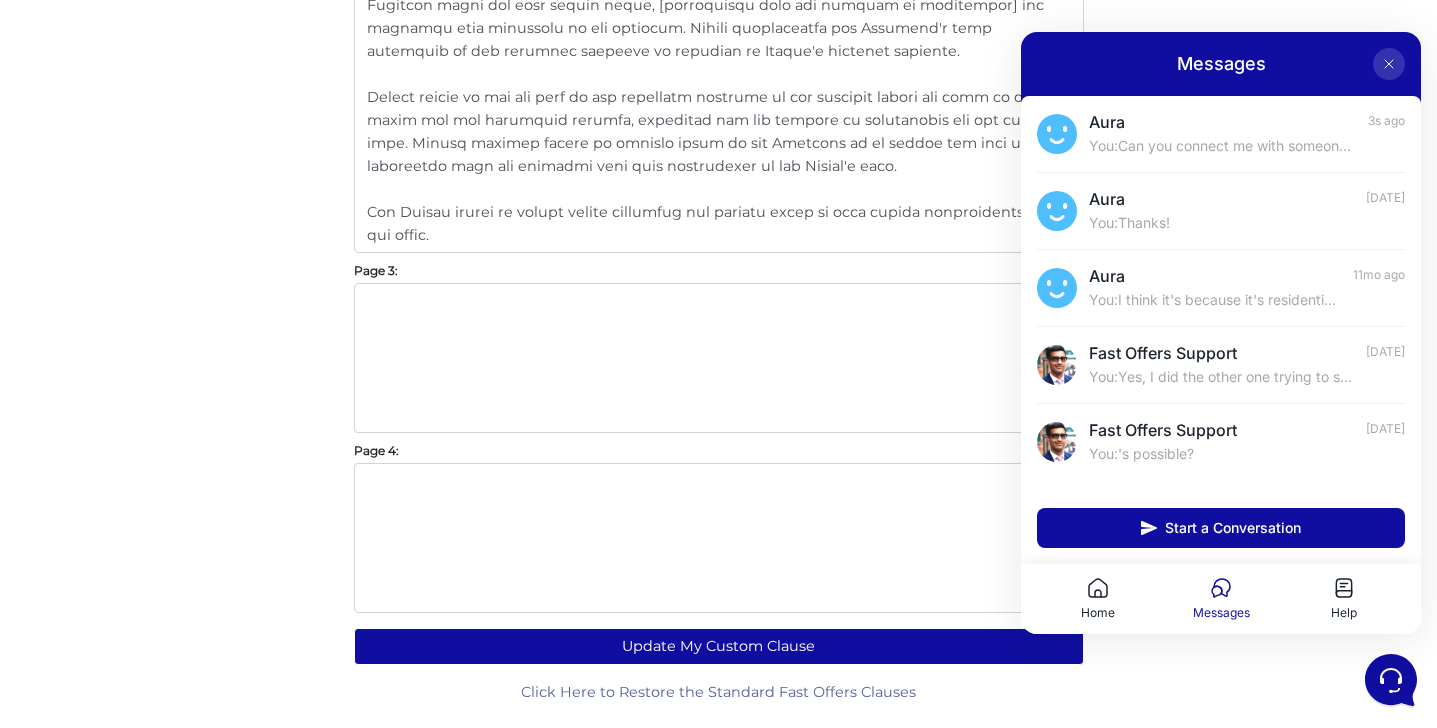 click on "My Offers
Custom Schedule A
Roadmap
Team
Profile
You cannot submit an empty clause!
×
Customize Your Schedule A
Customize your Schedule A with your own clauses instead of using the standard ones provided by Fast Offers. This allows you to create and add specific terms, clauses and conditions that better fit your preferences, and these custom clauses will be populated on all the offers you generate.
Condo - Purchase
Freehold - Purchase
Condo -  Lease
Freehold -  Lease" at bounding box center [718, -414] 